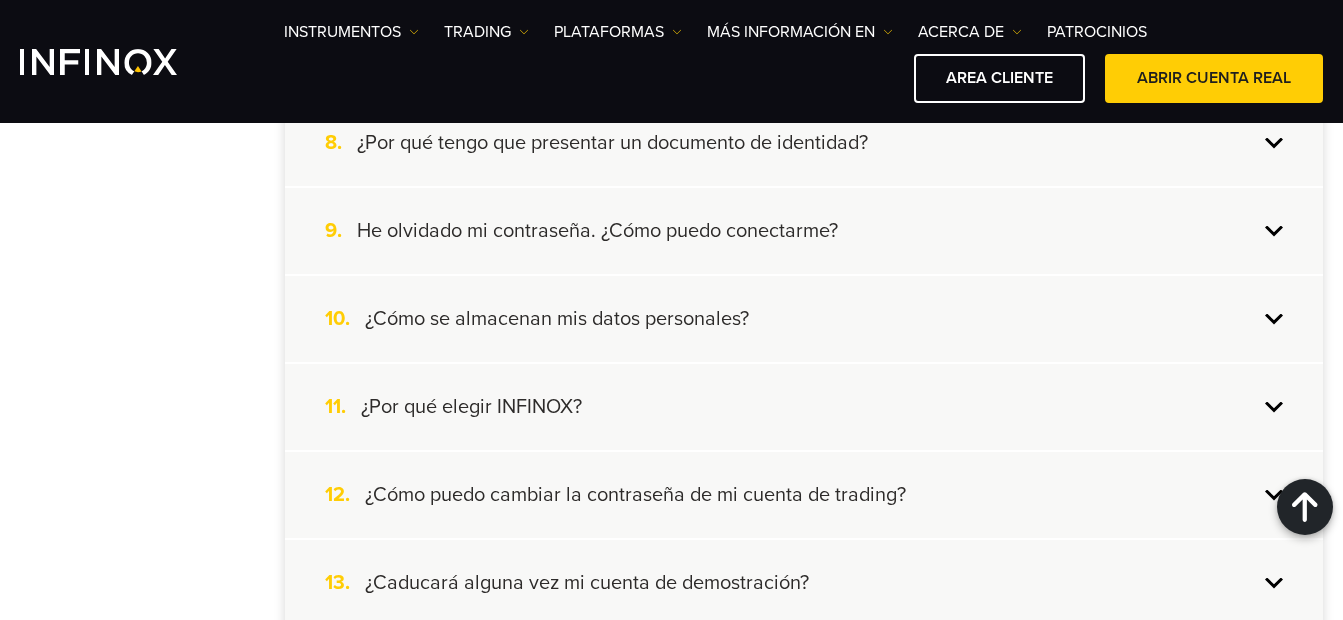scroll, scrollTop: 0, scrollLeft: 0, axis: both 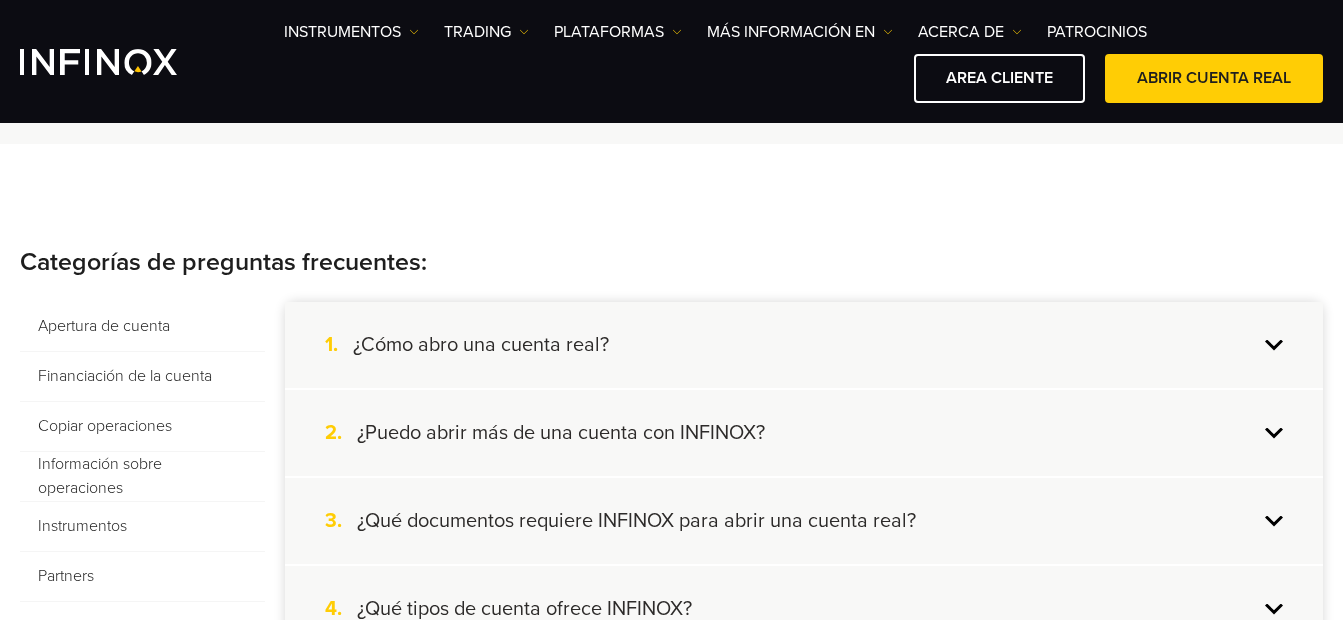 click on "¿Puedo abrir más de una cuenta con INFINOX?" at bounding box center [561, 433] 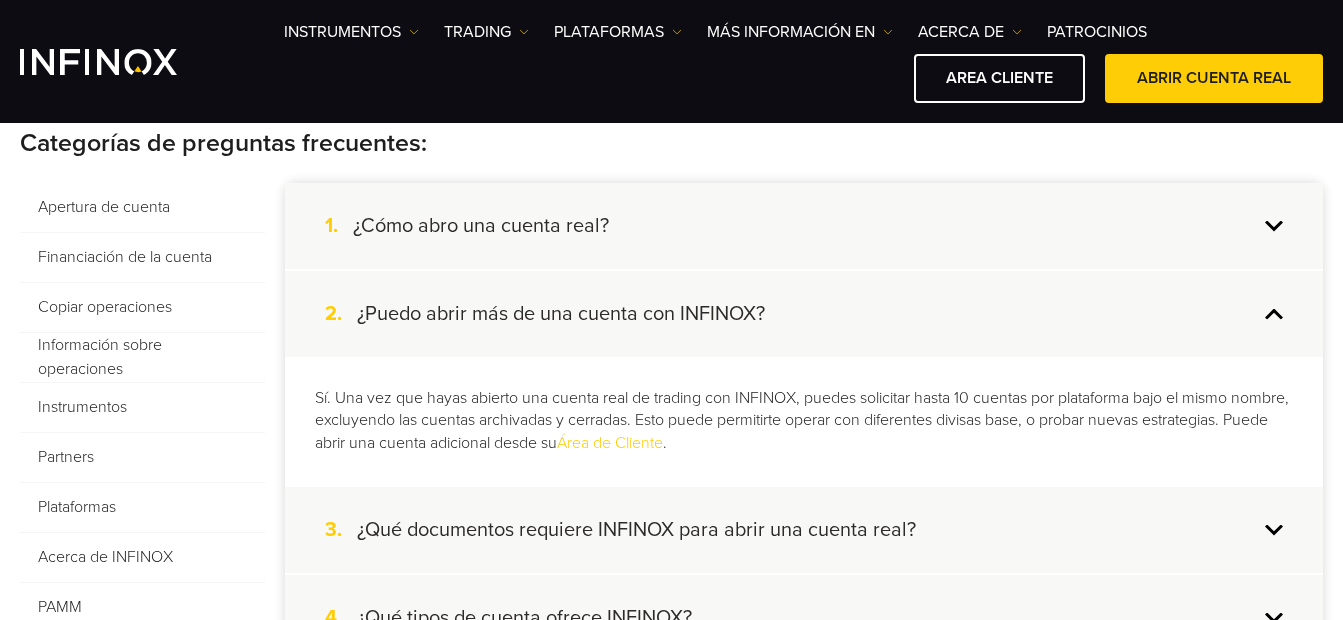 scroll, scrollTop: 400, scrollLeft: 0, axis: vertical 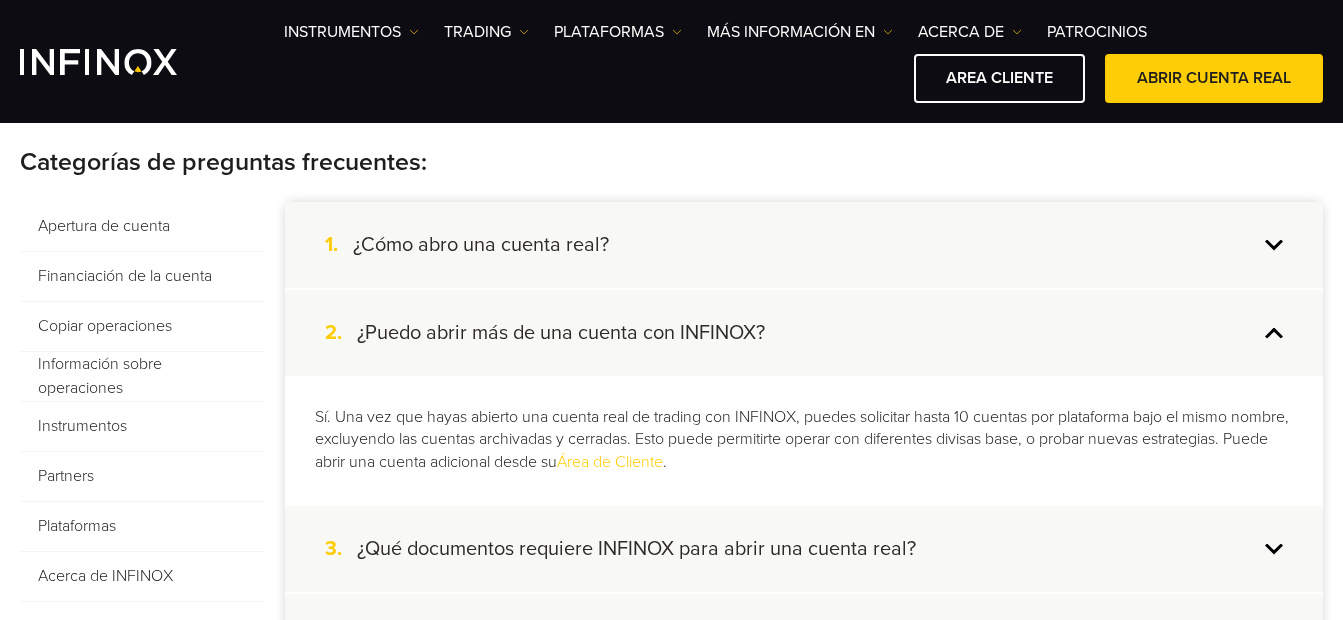 click on "Copiar operaciones" at bounding box center [142, 327] 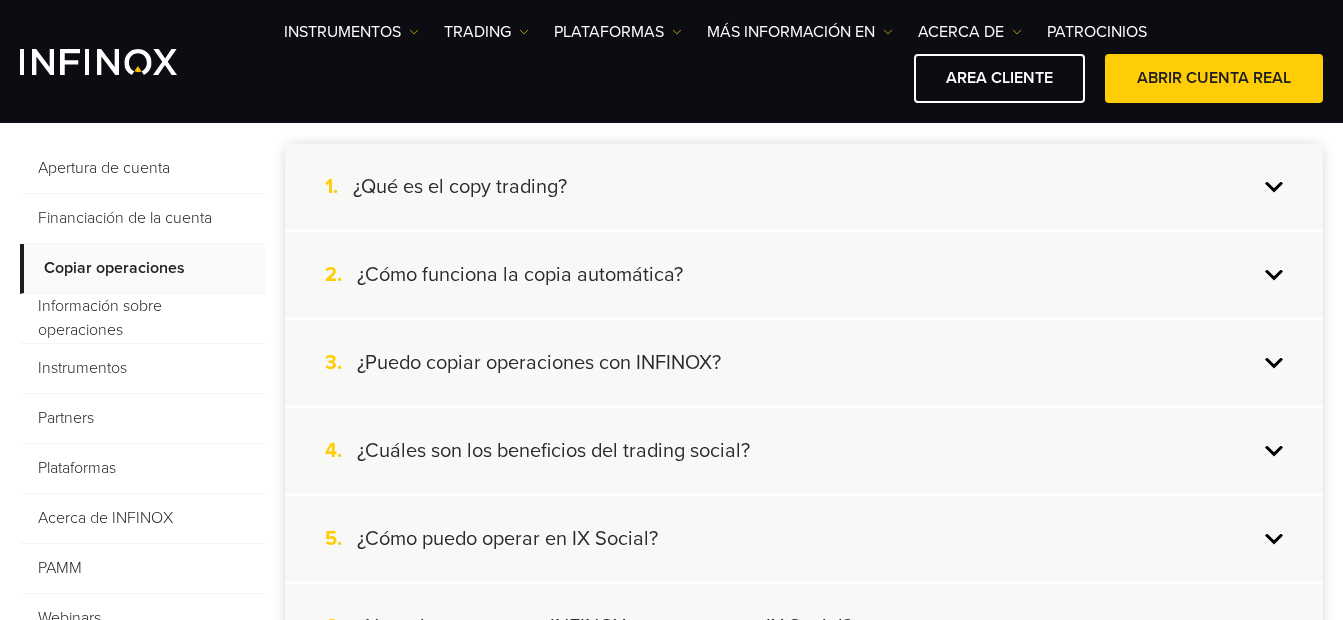 scroll, scrollTop: 400, scrollLeft: 0, axis: vertical 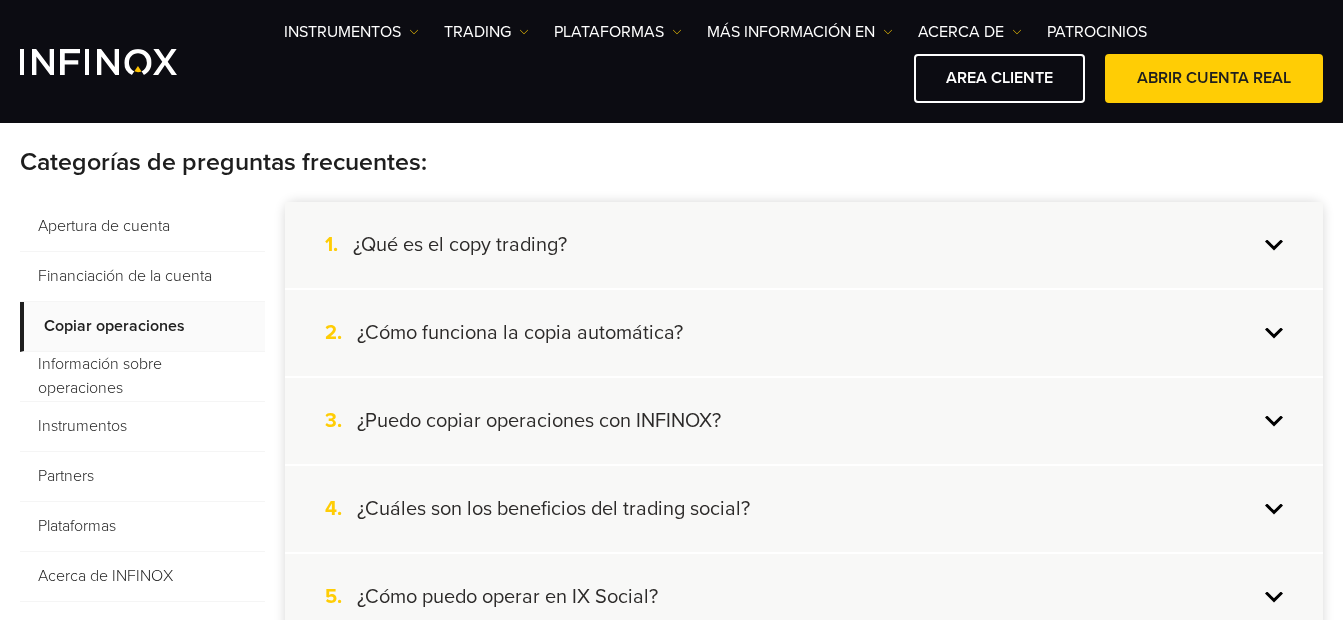 click on "¿Cómo funciona la copia automática?" at bounding box center [520, 333] 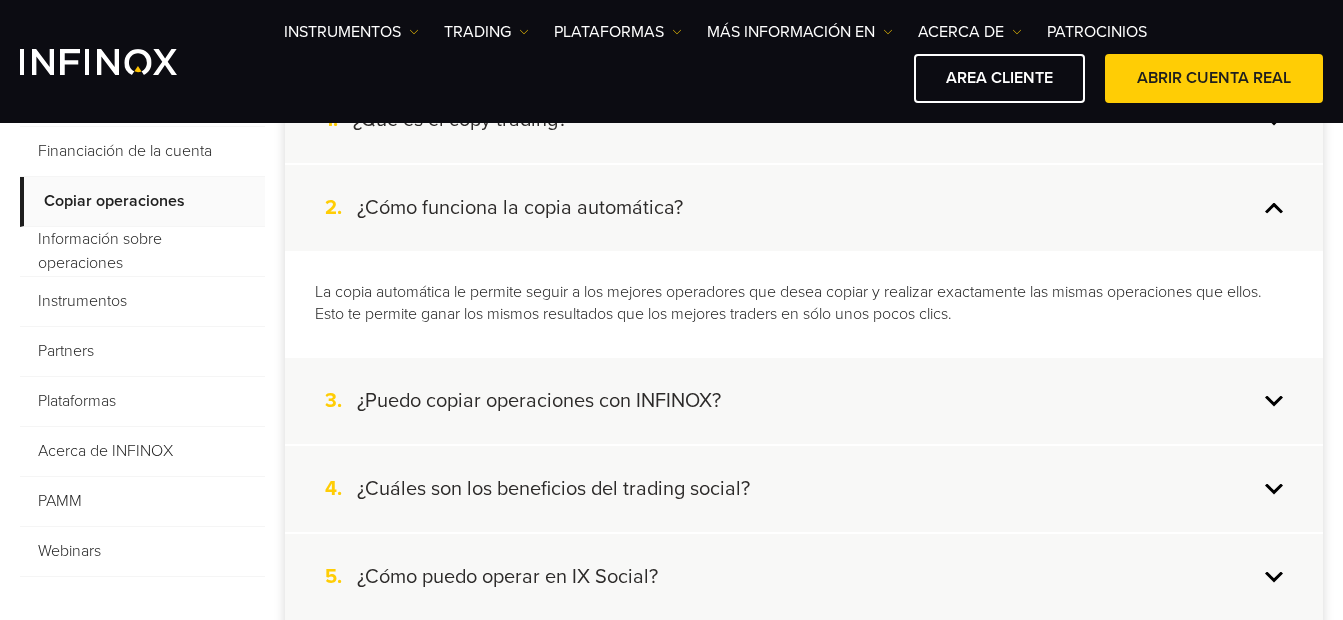 scroll, scrollTop: 700, scrollLeft: 0, axis: vertical 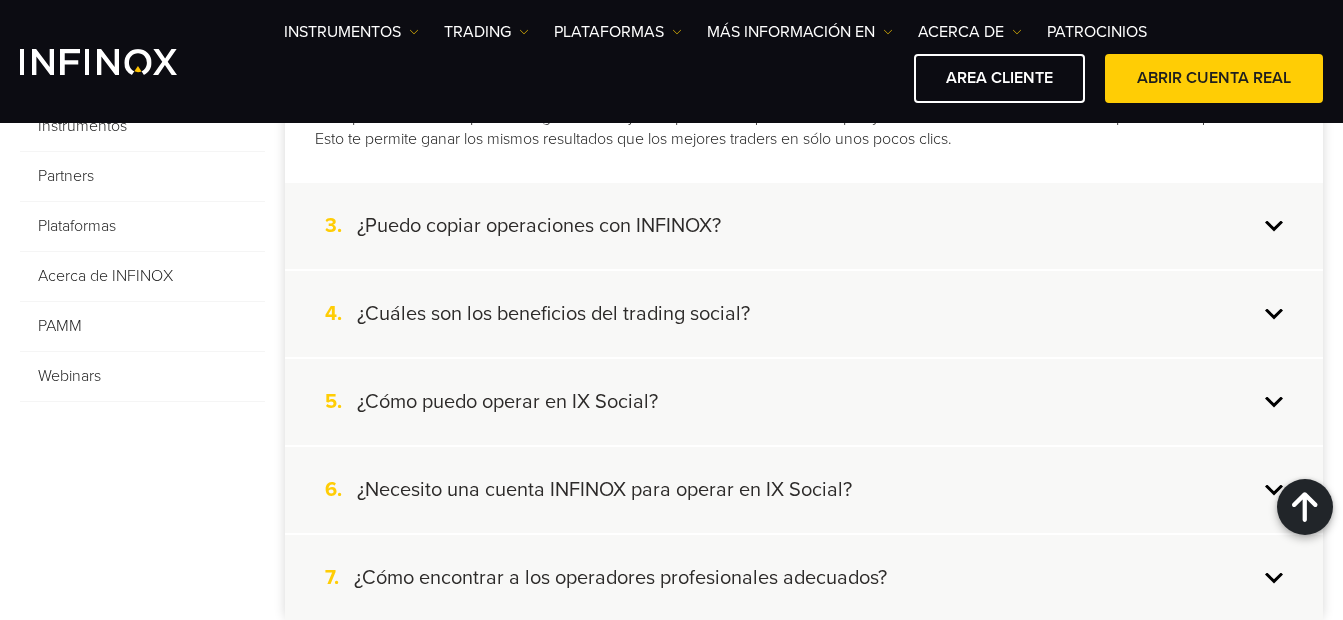 click on "¿Puedo copiar operaciones con INFINOX?" at bounding box center (539, 226) 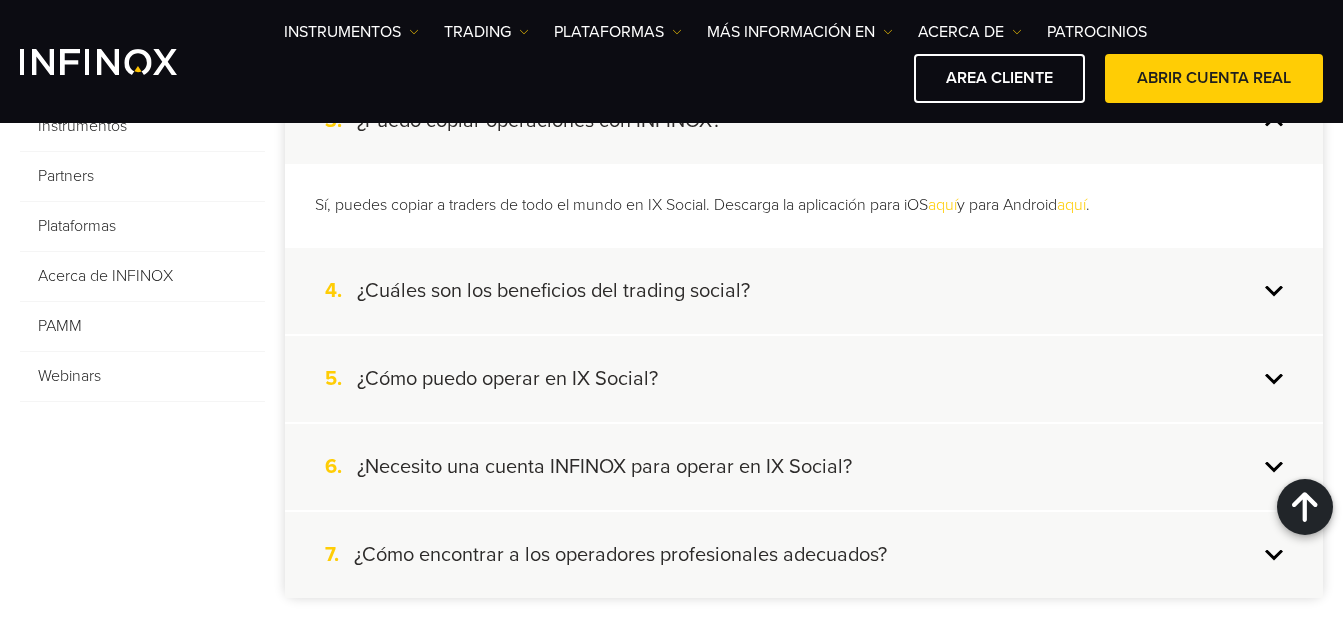 click on "¿Cuáles son los beneficios del trading social?" at bounding box center [553, 291] 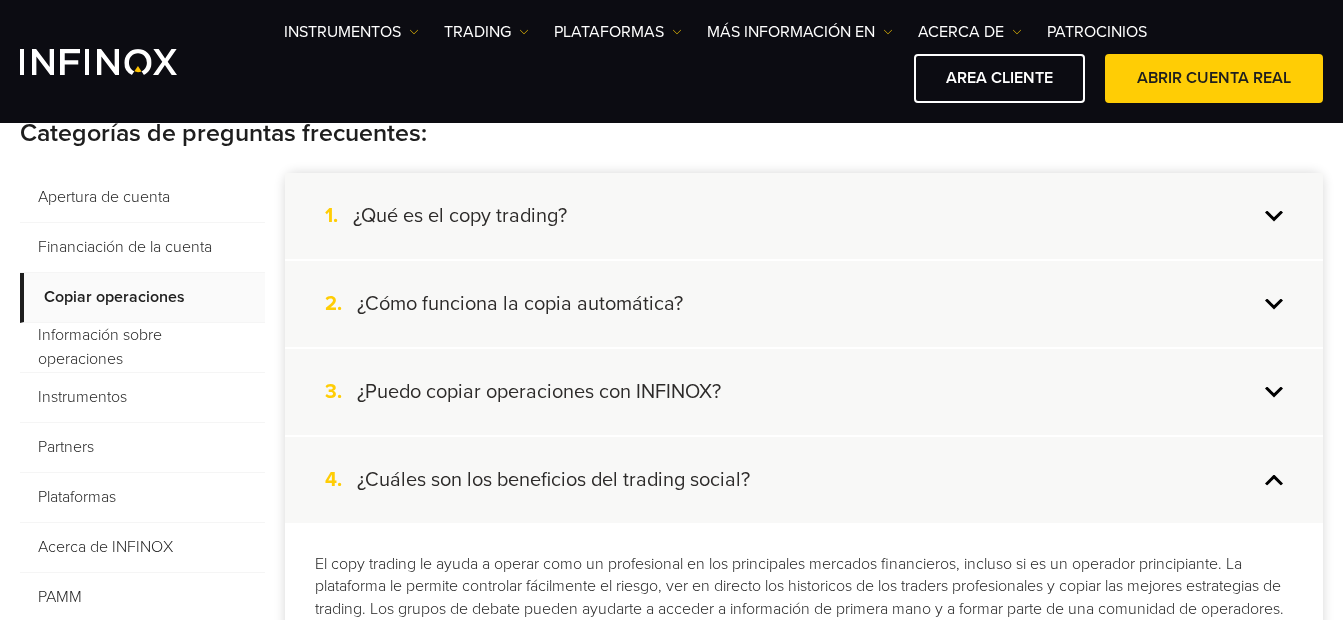 scroll, scrollTop: 300, scrollLeft: 0, axis: vertical 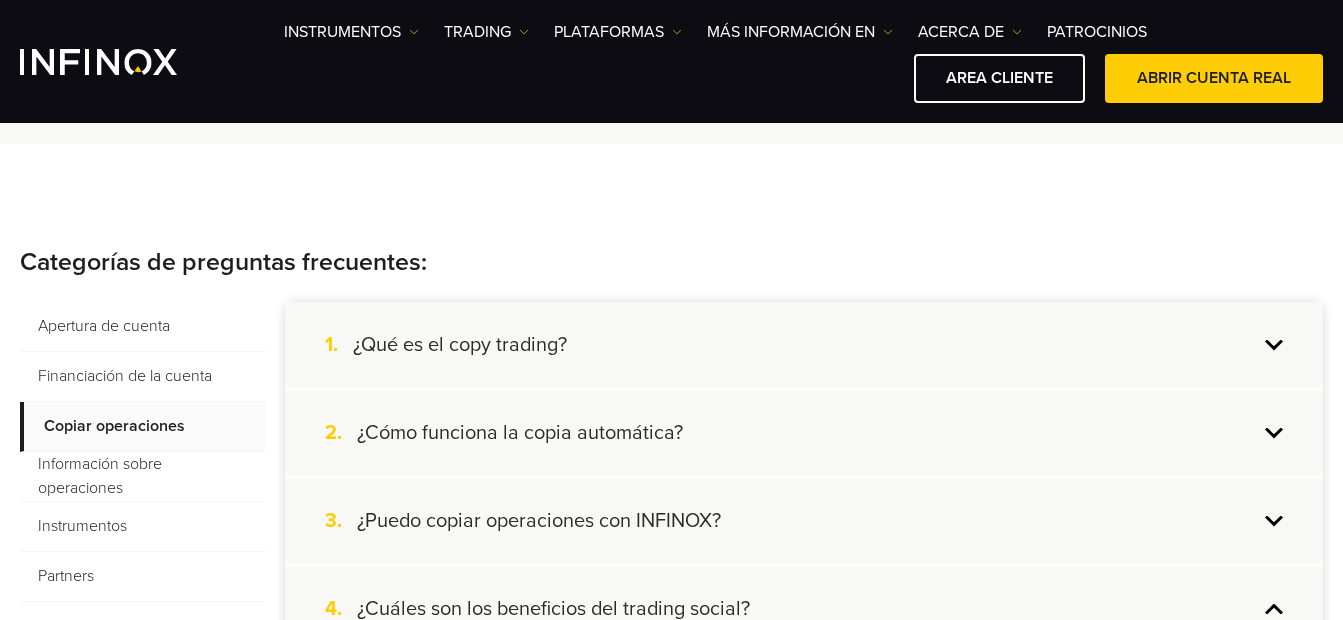 click on "Financiación de la cuenta" at bounding box center [142, 377] 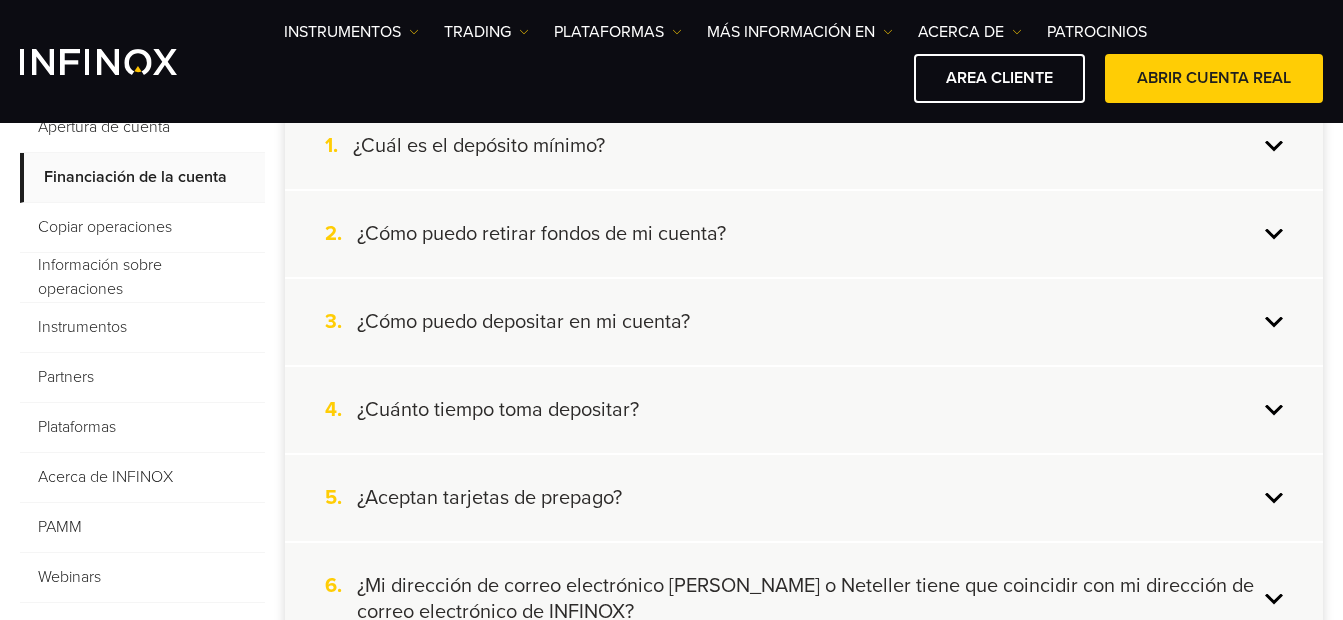 scroll, scrollTop: 500, scrollLeft: 0, axis: vertical 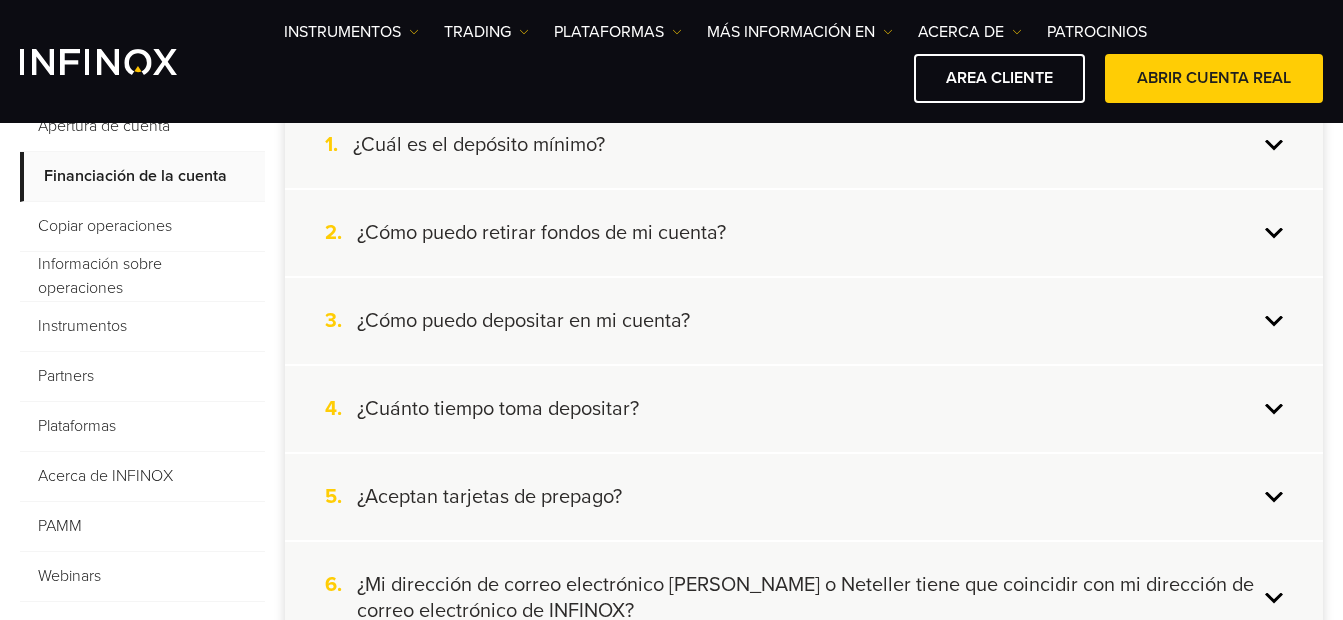 click on "¿Cómo puedo depositar en mi cuenta?" at bounding box center [523, 321] 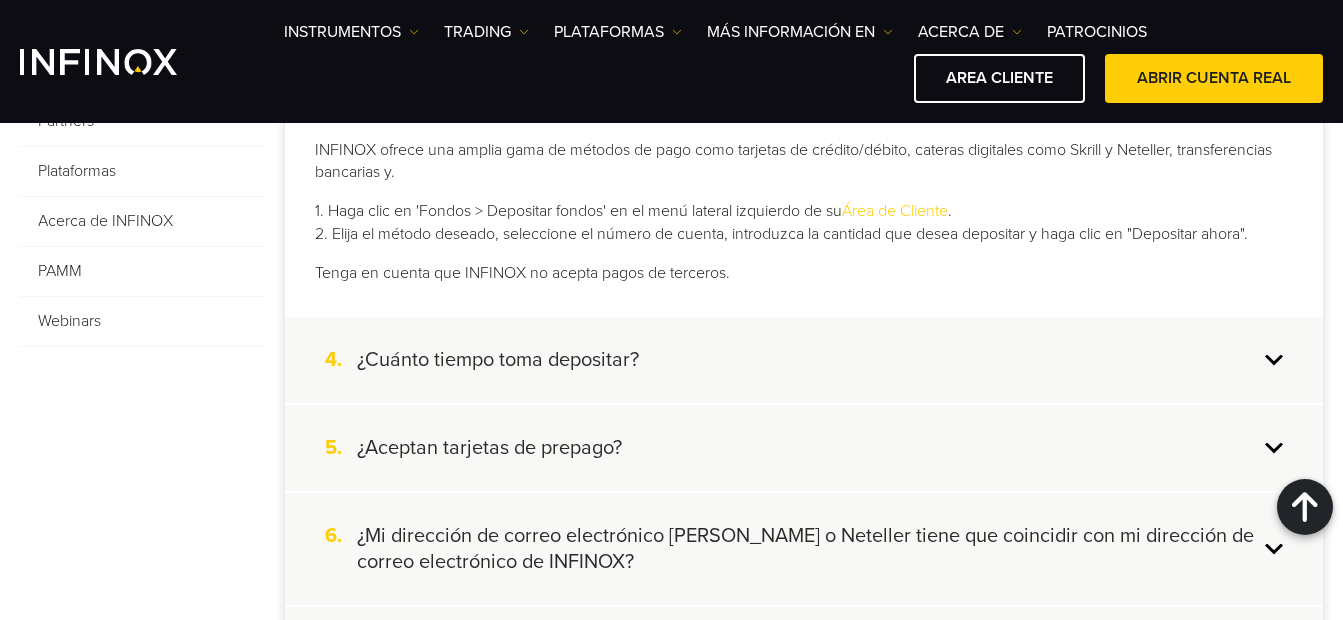 scroll, scrollTop: 800, scrollLeft: 0, axis: vertical 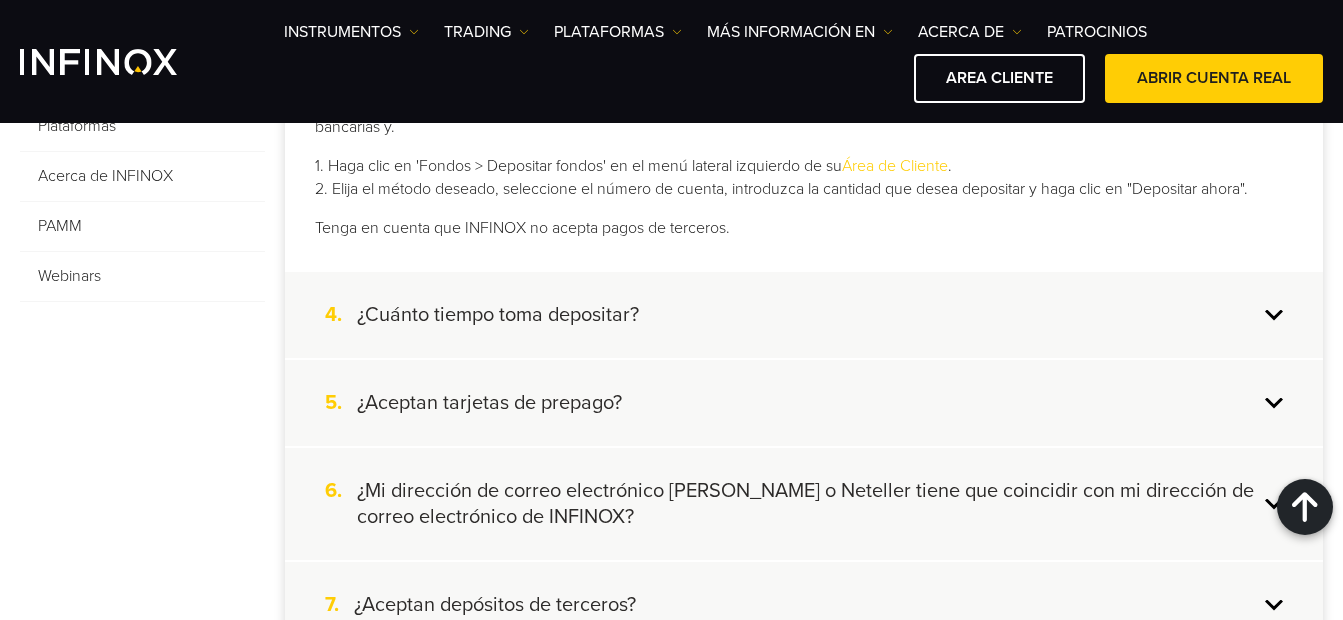 click on "¿Aceptan tarjetas de prepago?" at bounding box center (489, 403) 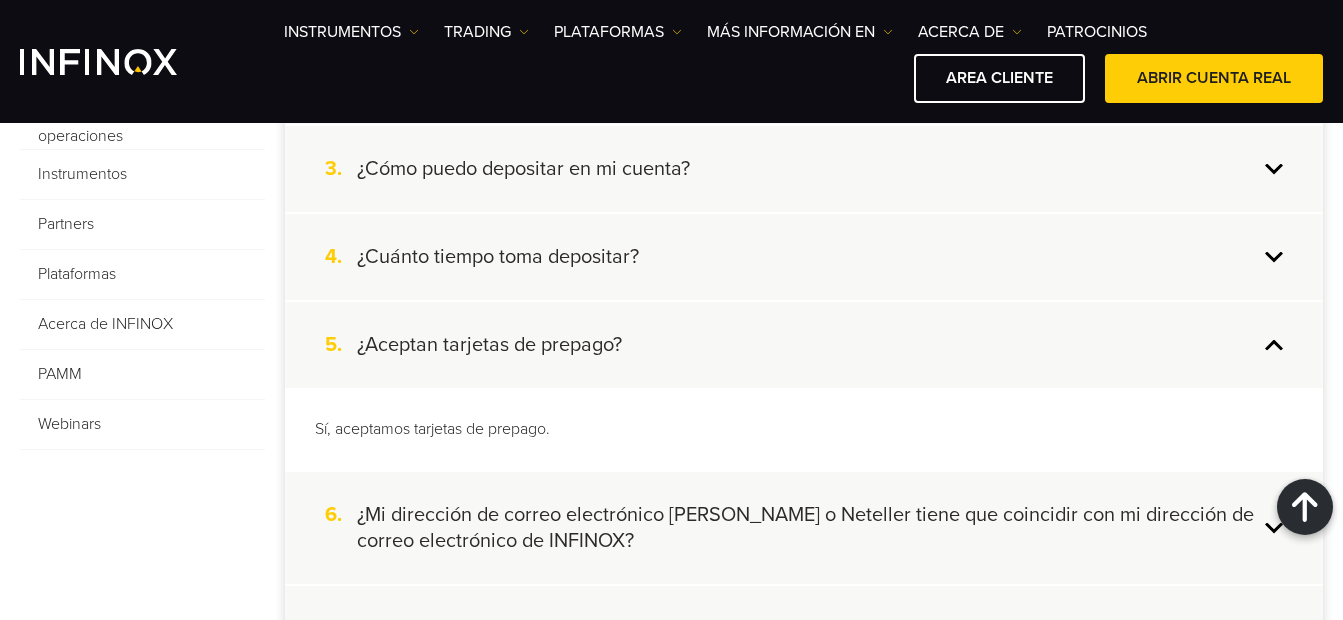 scroll, scrollTop: 600, scrollLeft: 0, axis: vertical 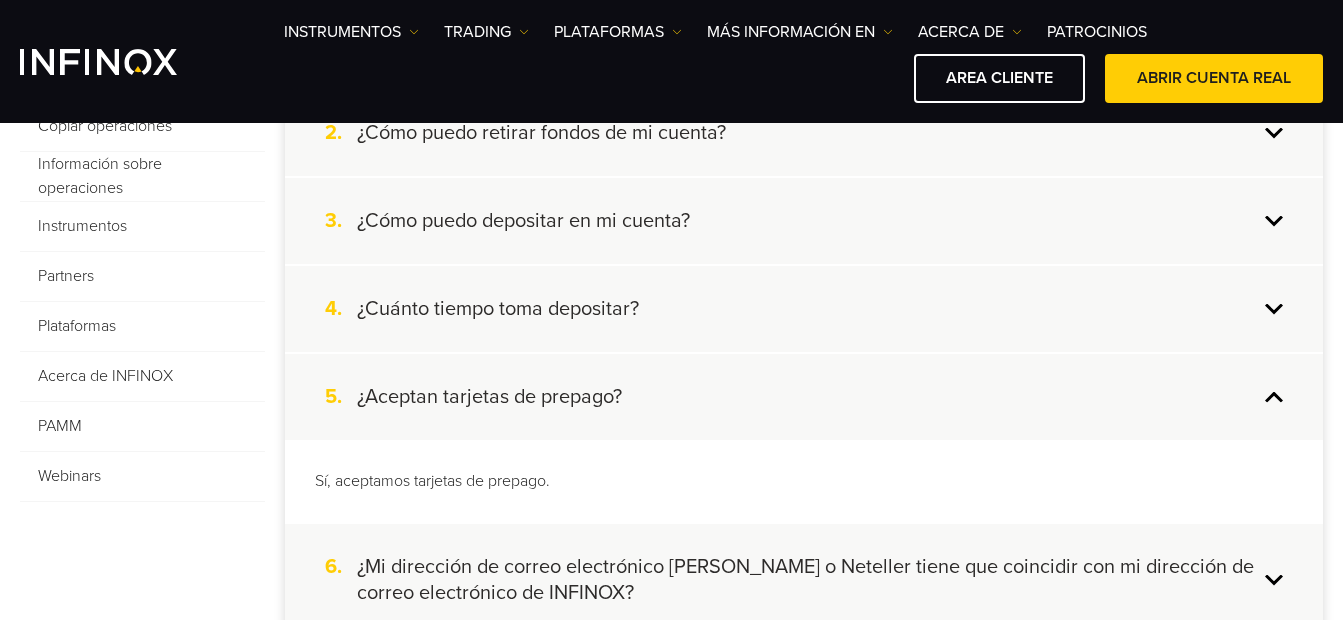 click on "¿Cuánto tiempo toma depositar?" at bounding box center [498, 309] 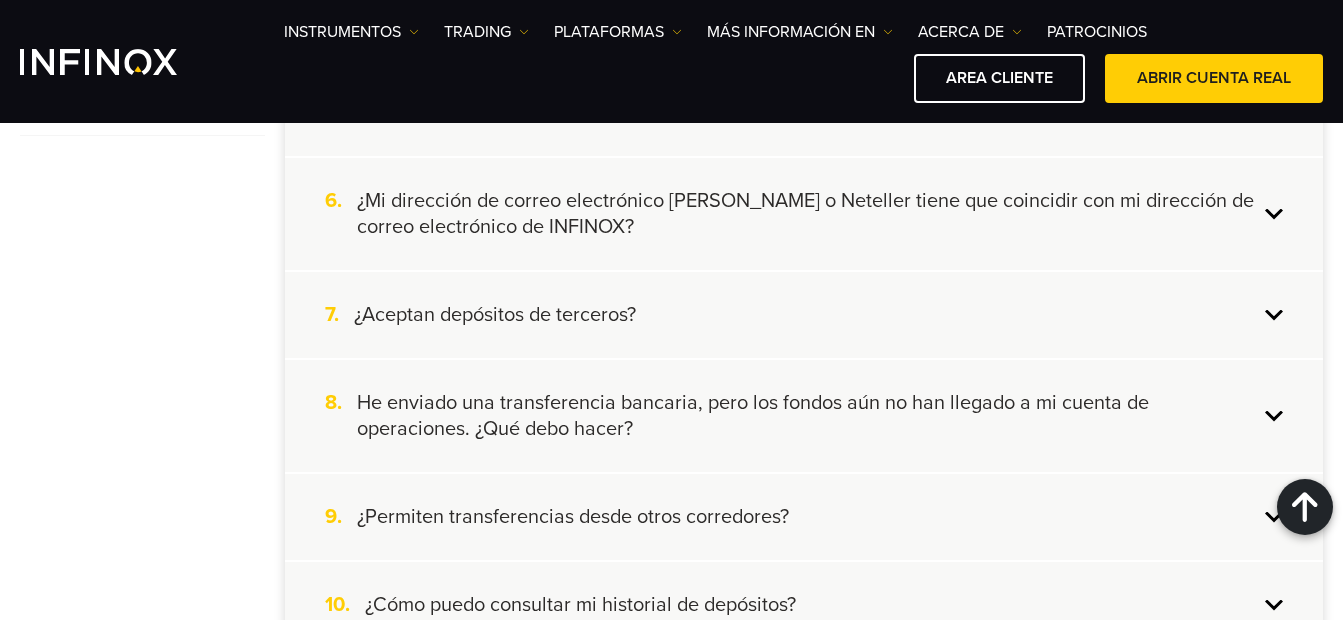 scroll, scrollTop: 1000, scrollLeft: 0, axis: vertical 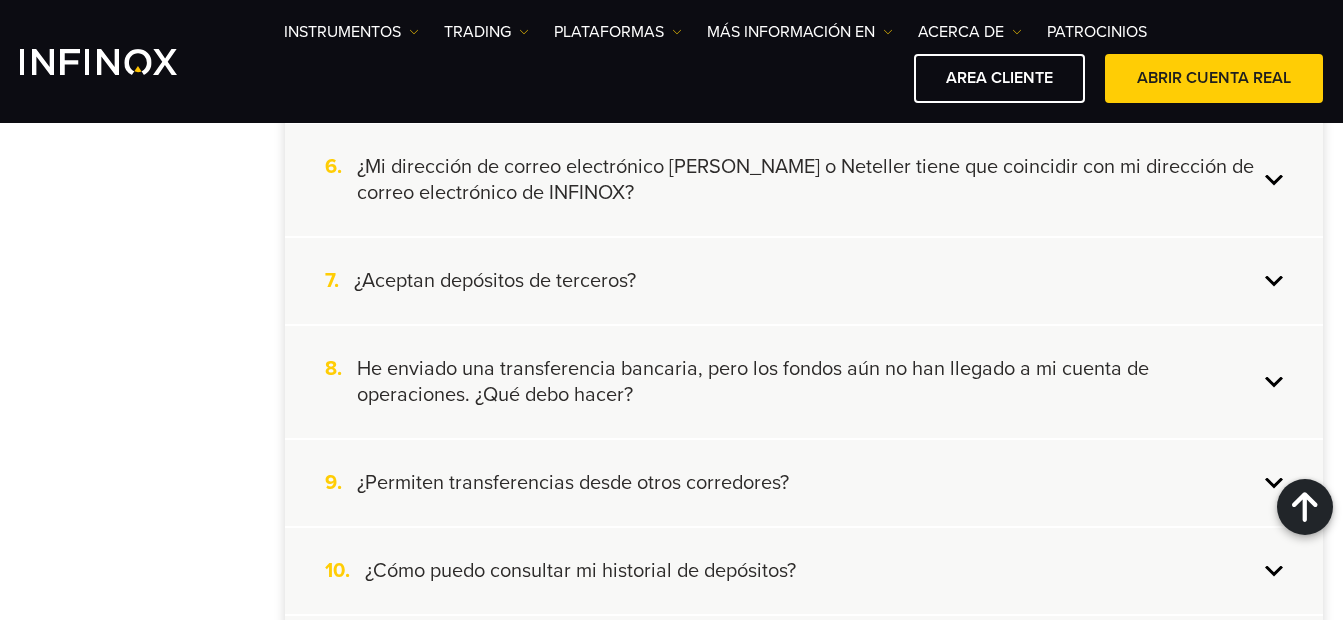 click on "He enviado una transferencia bancaria, pero los fondos aún no han llegado a mi cuenta de operaciones. ¿Qué debo hacer?" at bounding box center [807, 382] 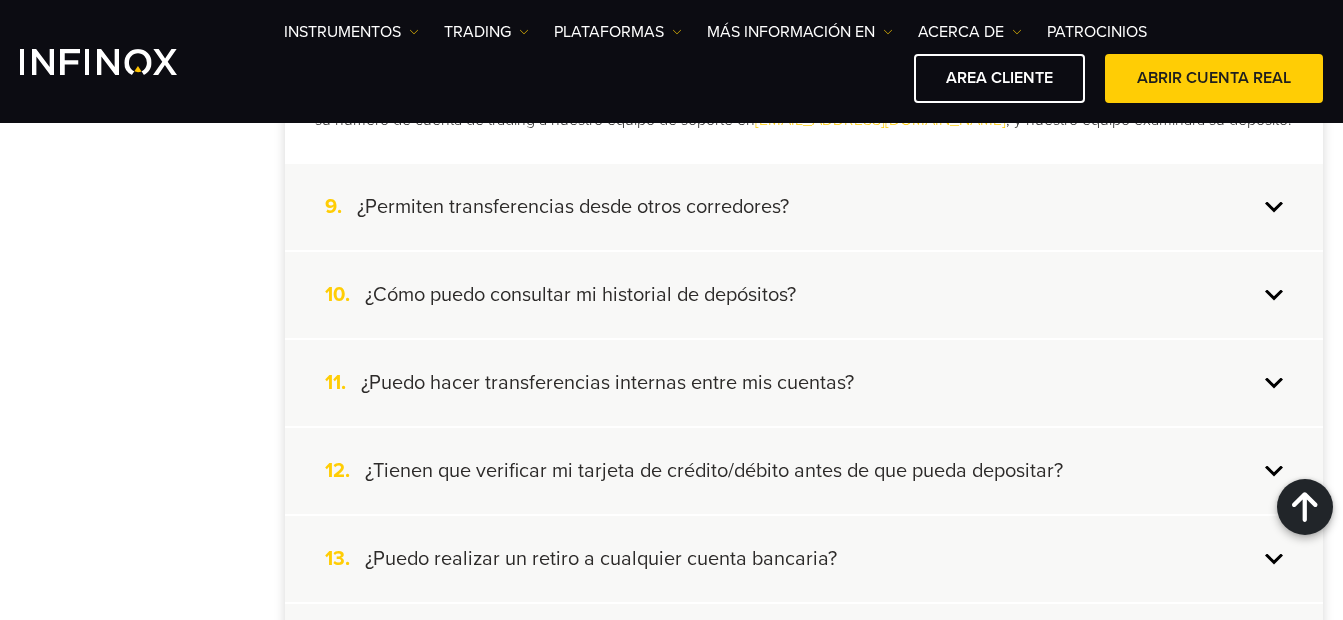 scroll, scrollTop: 1300, scrollLeft: 0, axis: vertical 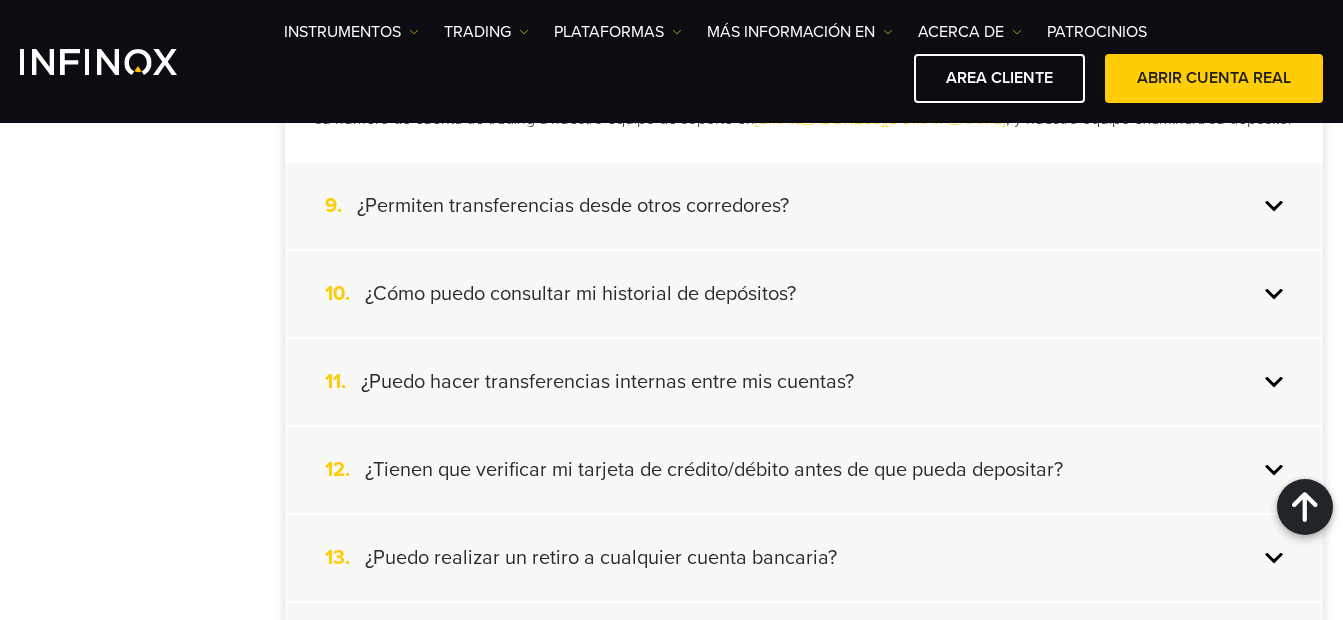 click on "¿Permiten transferencias desde otros corredores?" at bounding box center (573, 206) 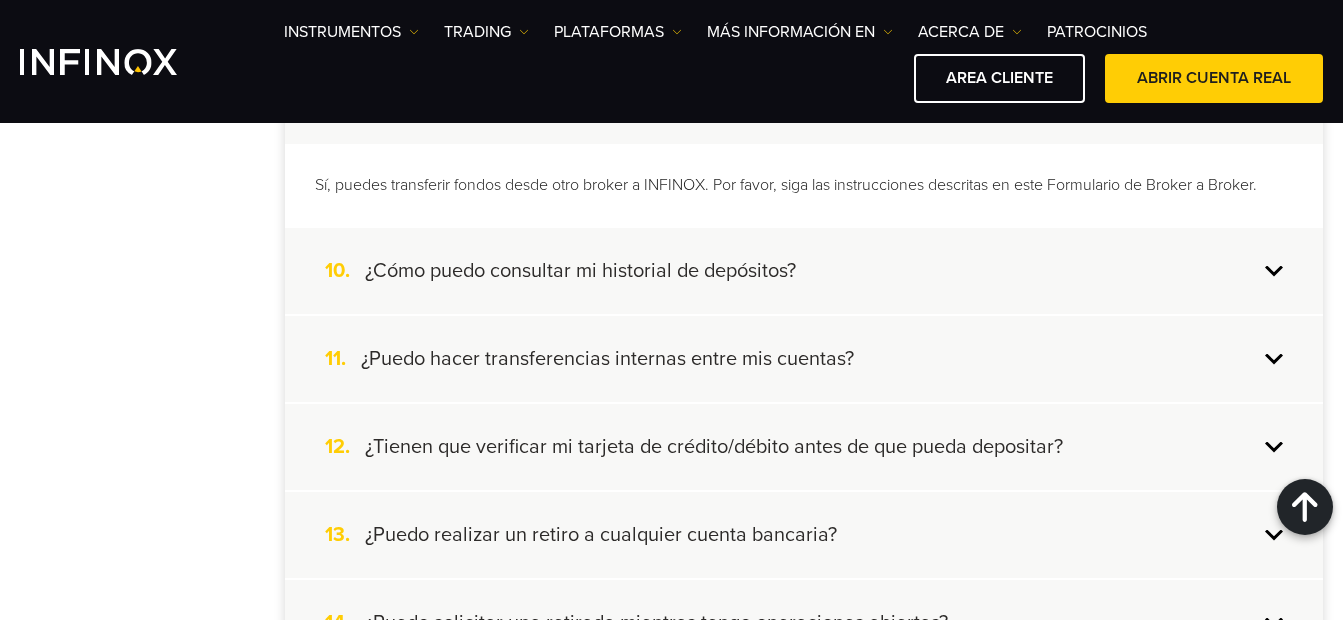 click on "¿Puedo hacer transferencias internas entre mis cuentas?" at bounding box center (607, 359) 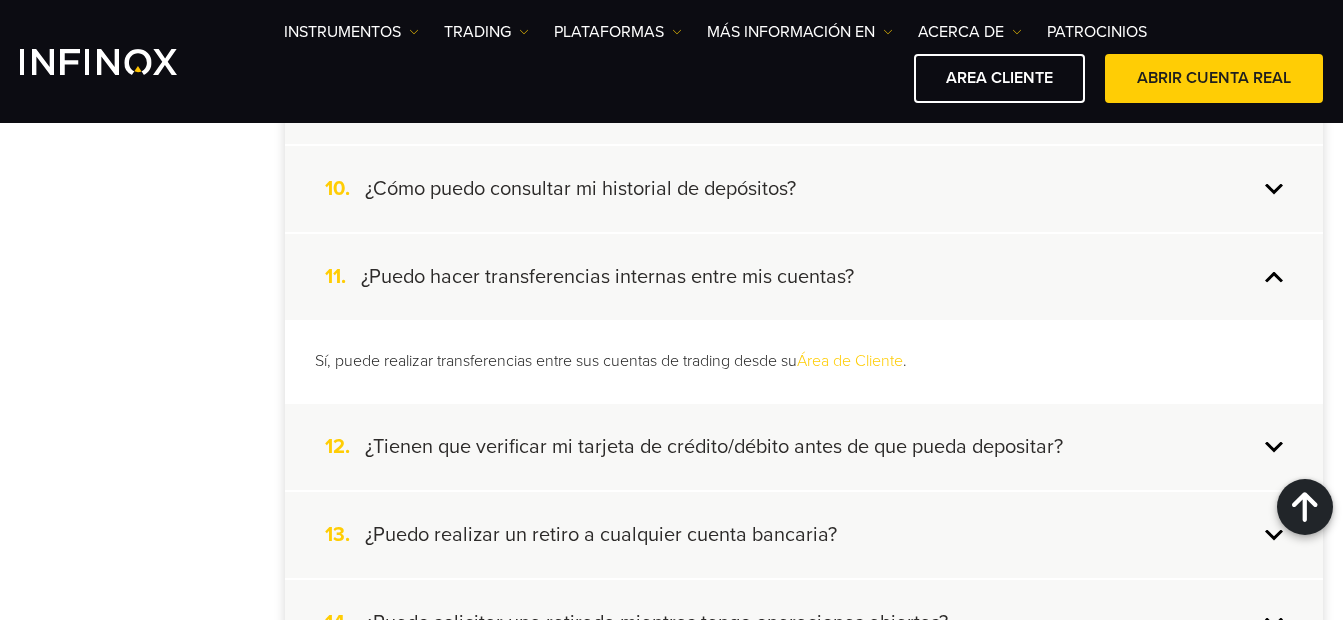 click on "¿Tienen que verificar mi tarjeta de crédito/débito antes de que pueda depositar?" at bounding box center [714, 447] 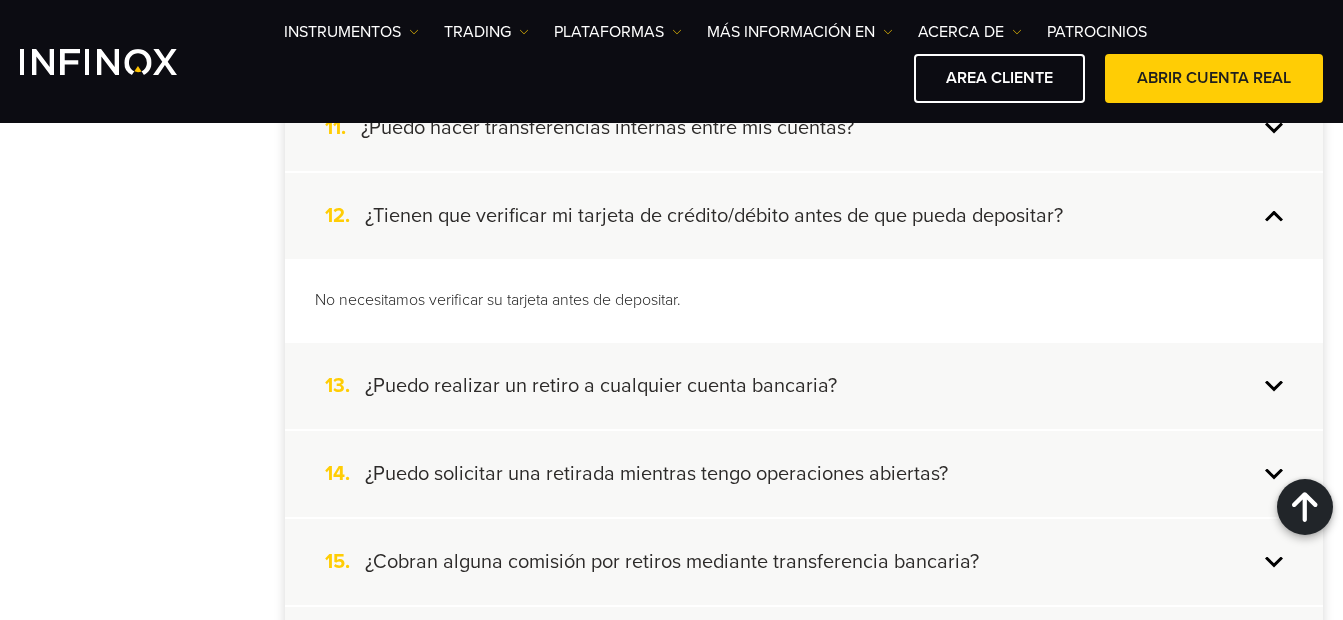 scroll, scrollTop: 1500, scrollLeft: 0, axis: vertical 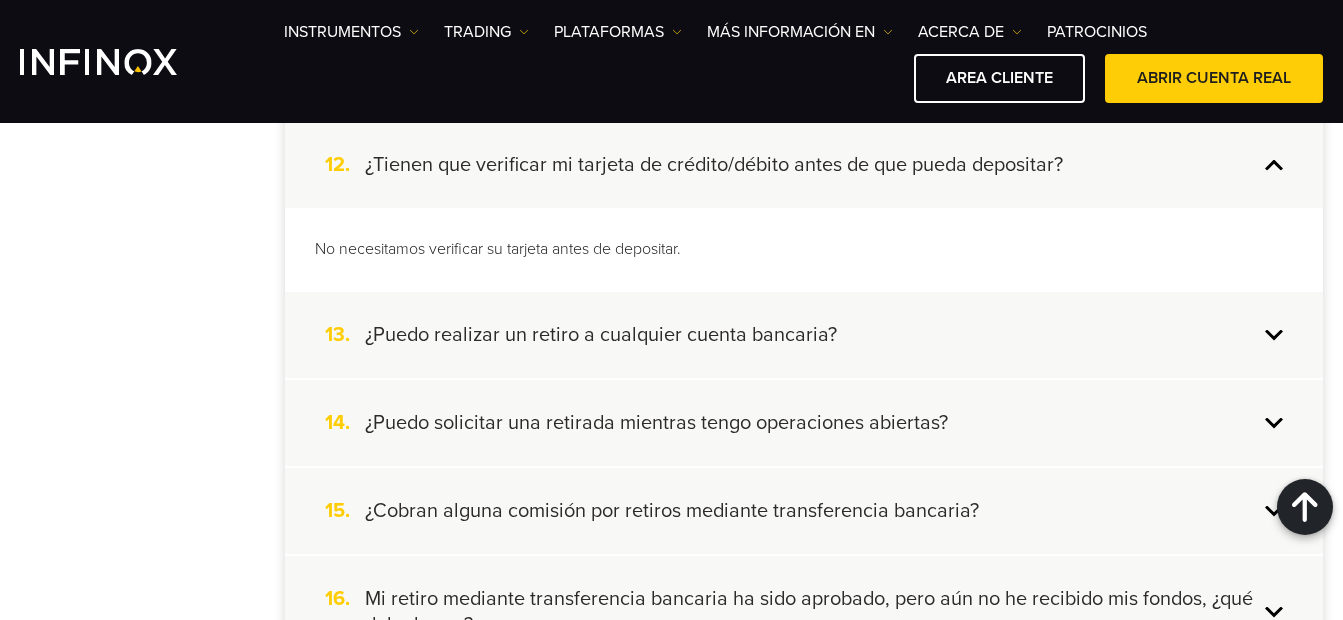 click on "¿Puedo realizar un retiro a cualquier cuenta bancaria?" at bounding box center [601, 335] 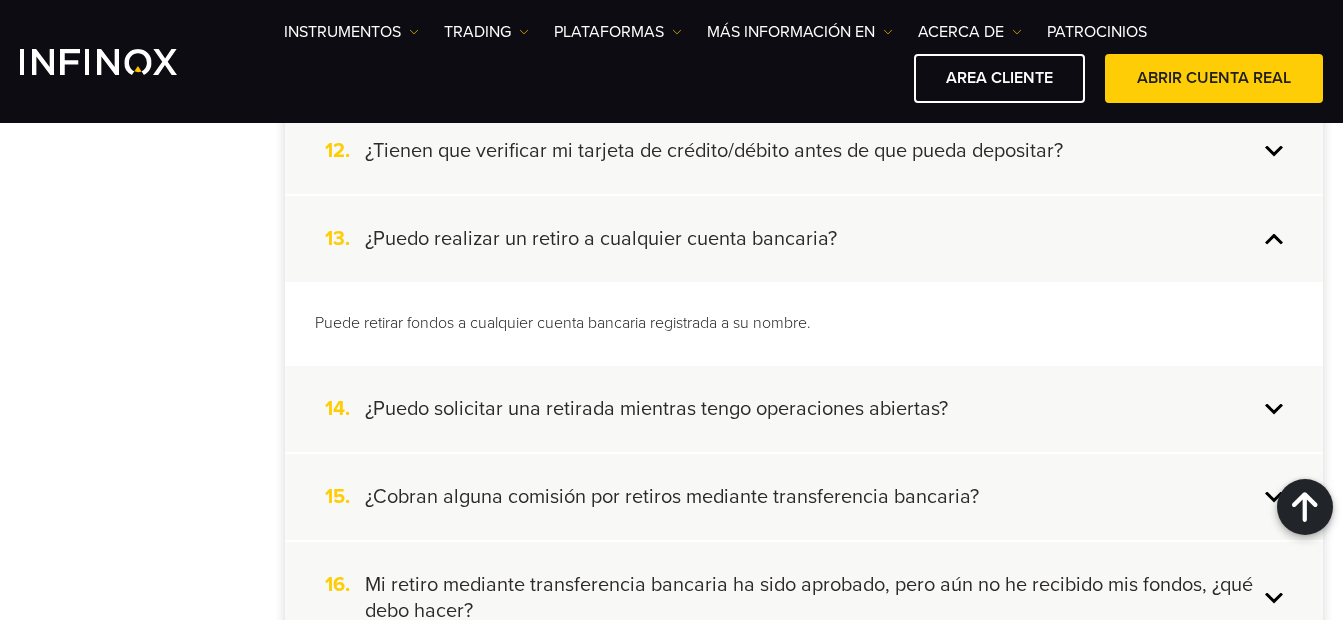 scroll, scrollTop: 1600, scrollLeft: 0, axis: vertical 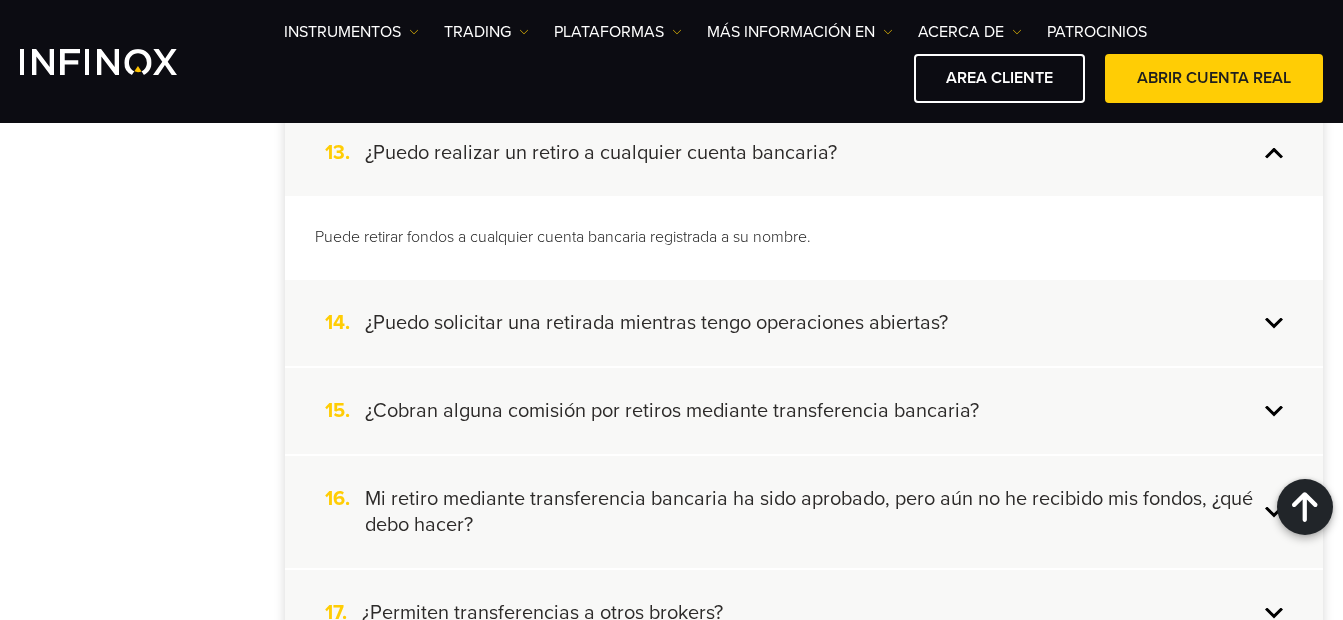 click on "¿Cobran alguna comisión por retiros mediante transferencia bancaria?" at bounding box center [672, 411] 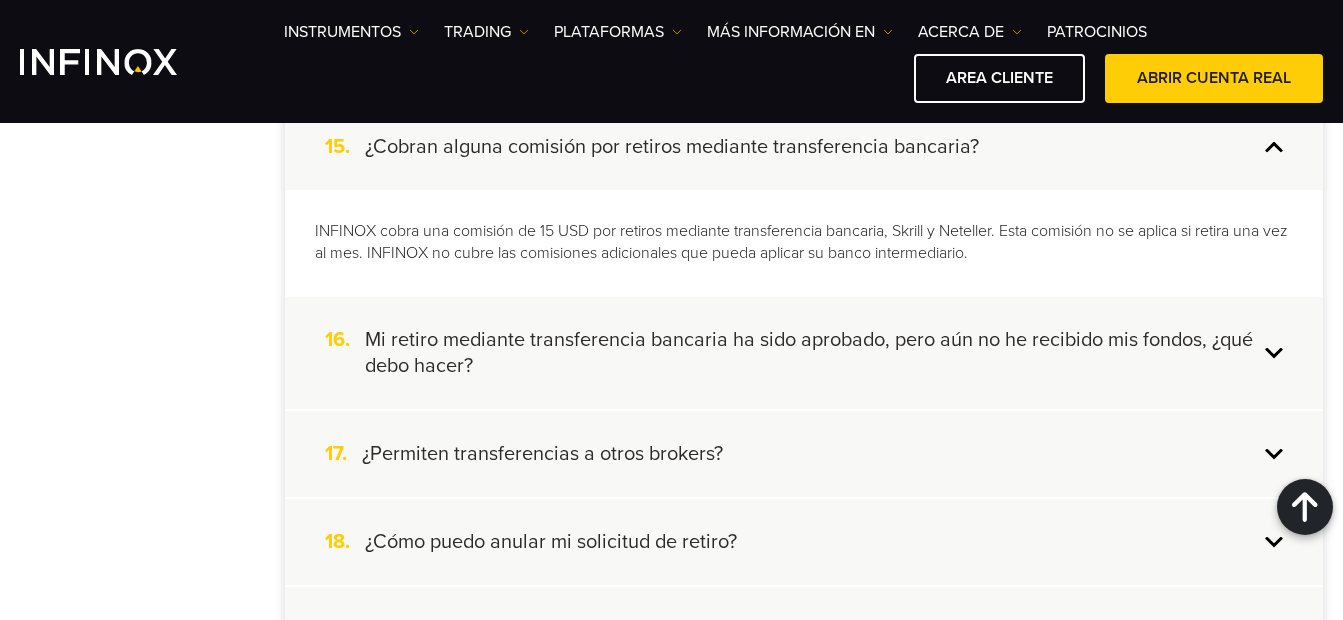scroll, scrollTop: 1800, scrollLeft: 0, axis: vertical 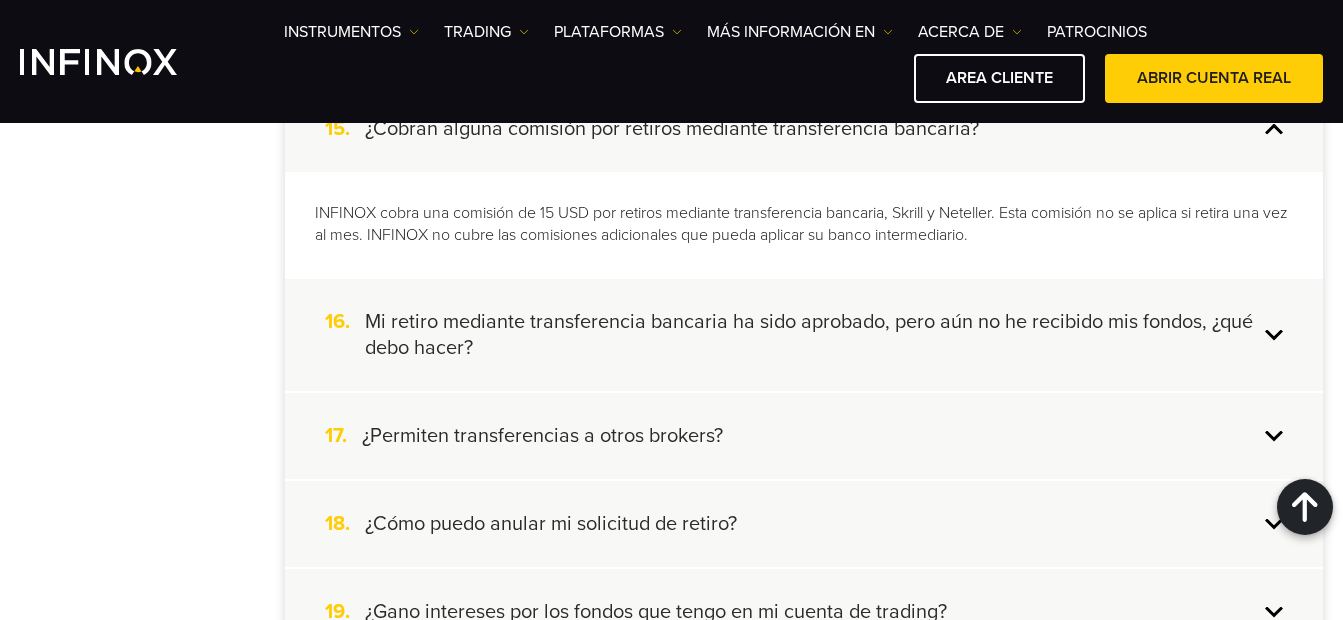 click on "Mi retiro mediante transferencia bancaria ha sido aprobado, pero aún no he recibido mis fondos, ¿qué debo hacer?" at bounding box center [811, 335] 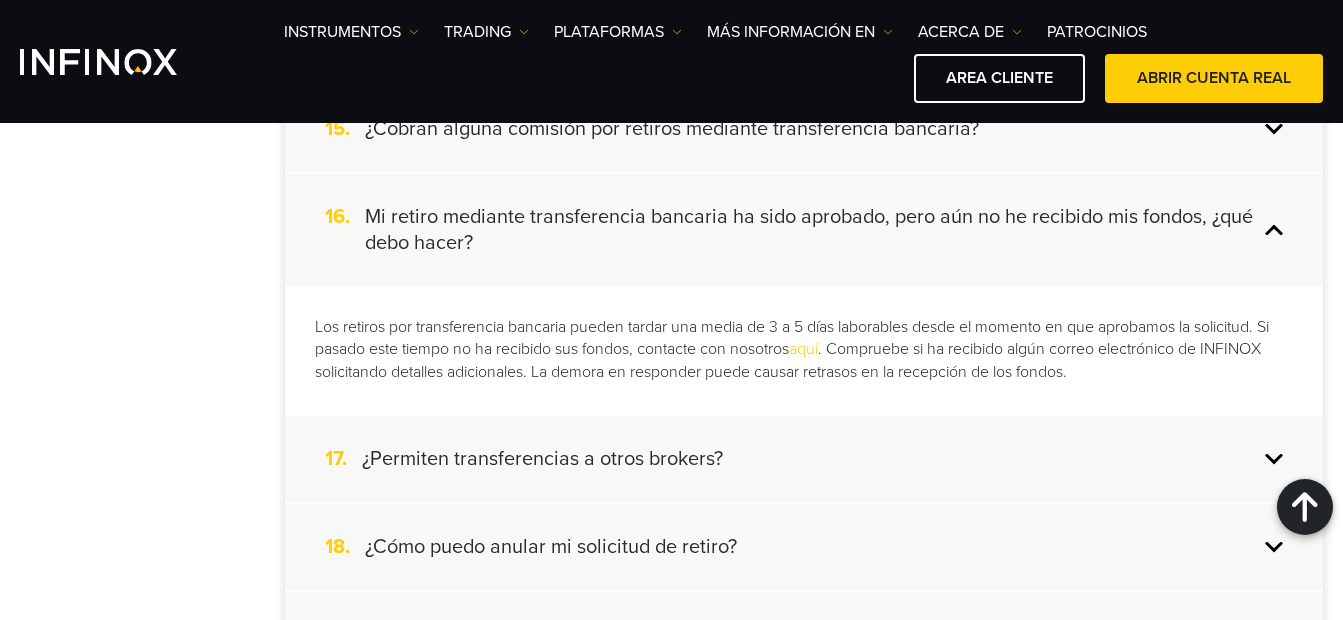 click on "¿Permiten transferencias a otros brokers?" at bounding box center (542, 459) 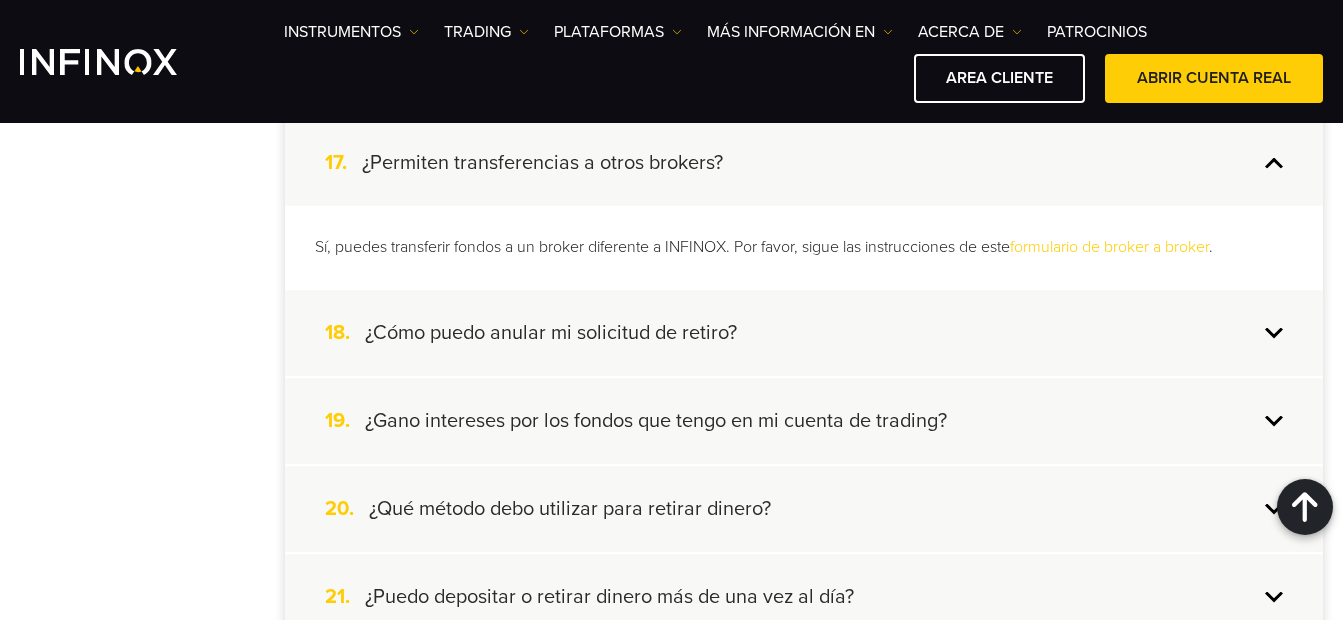 scroll, scrollTop: 2000, scrollLeft: 0, axis: vertical 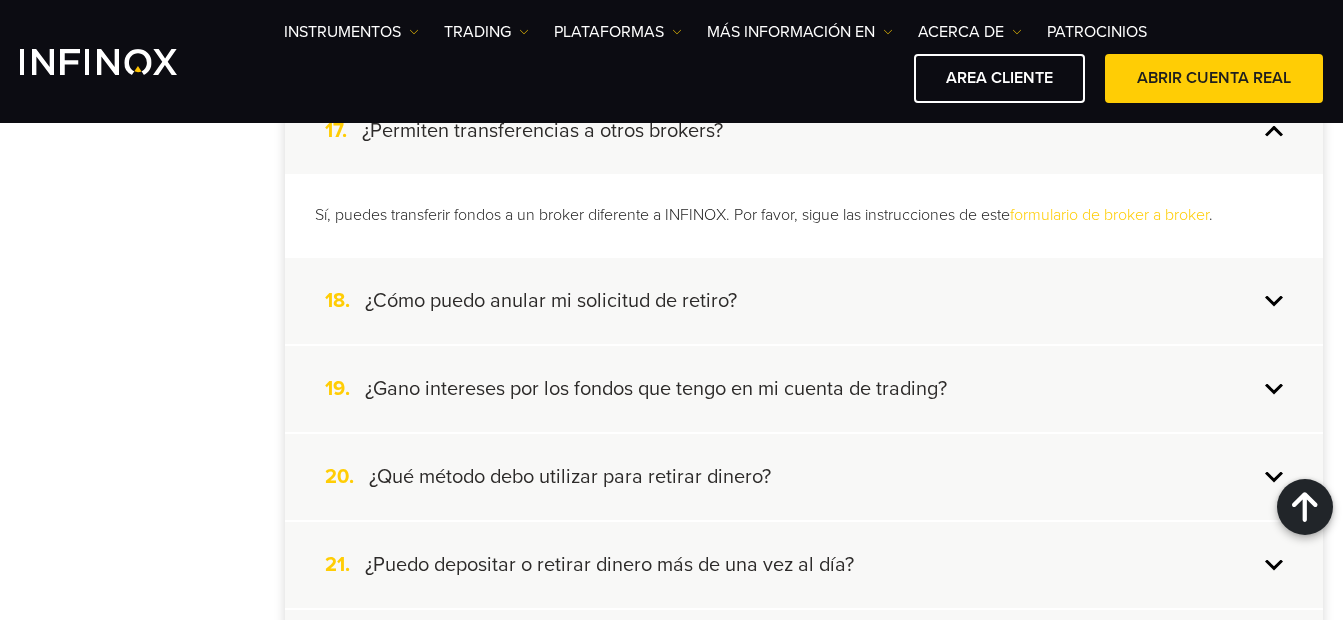 click on "¿Gano intereses por los fondos que tengo en mi cuenta de trading?" at bounding box center (656, 389) 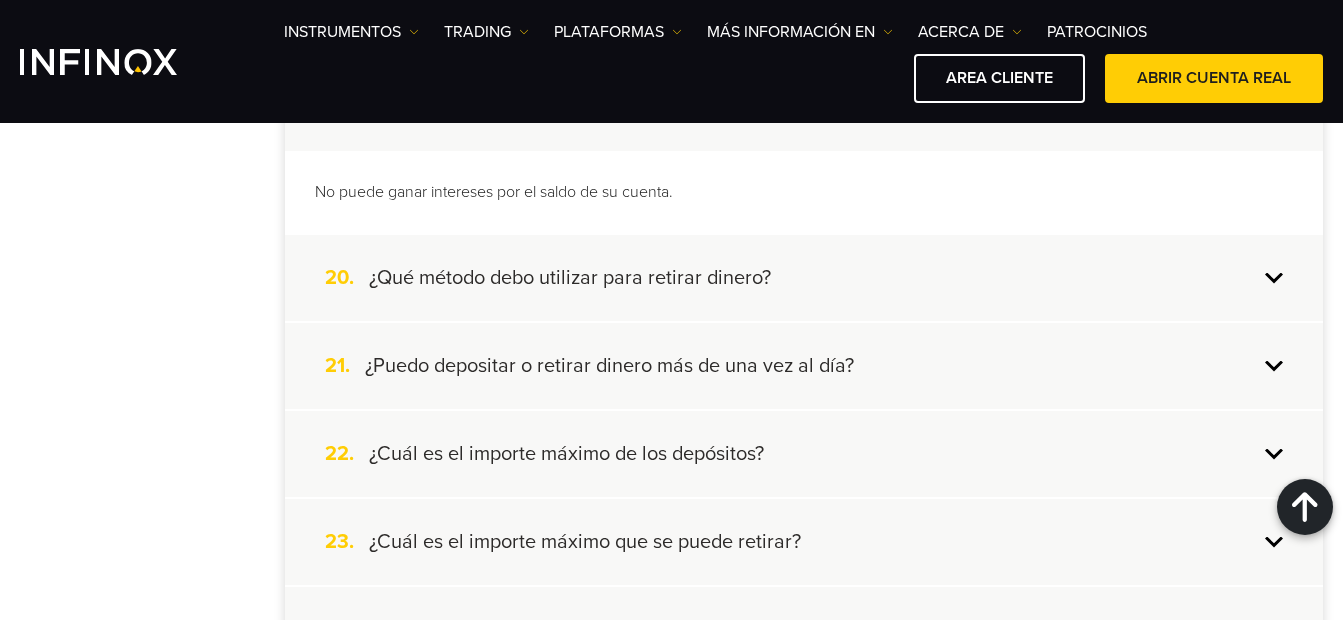 scroll, scrollTop: 2200, scrollLeft: 0, axis: vertical 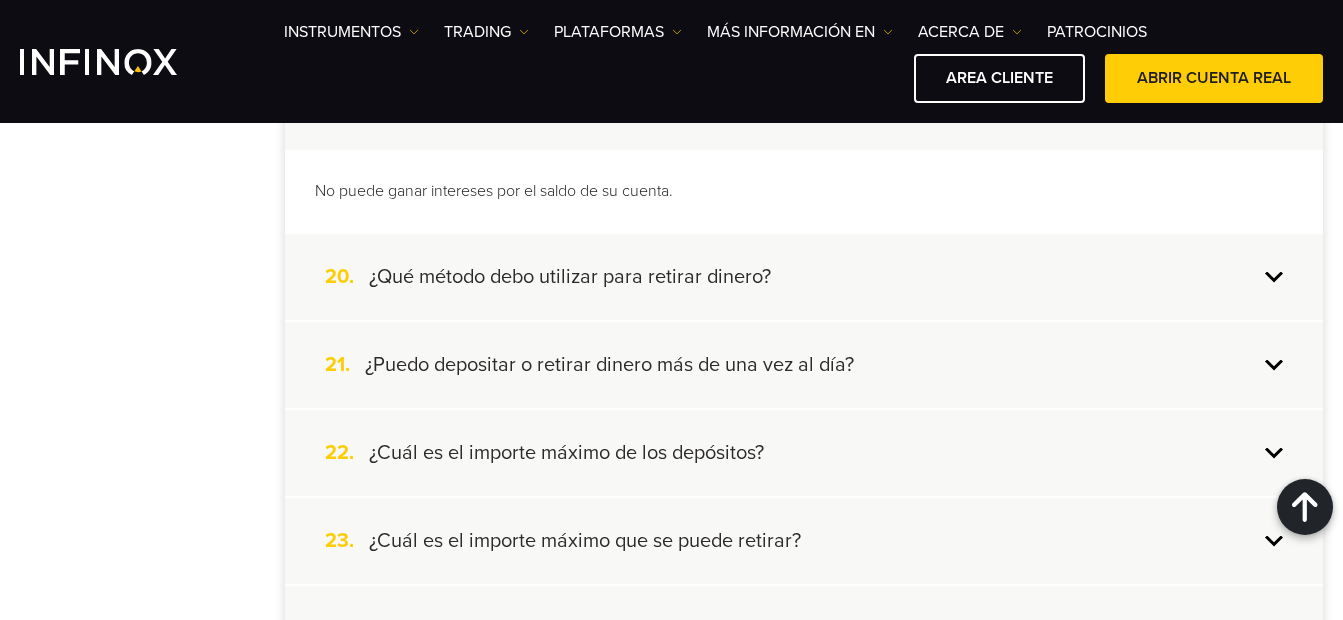 click on "¿Qué método debo utilizar para retirar dinero?" at bounding box center (570, 277) 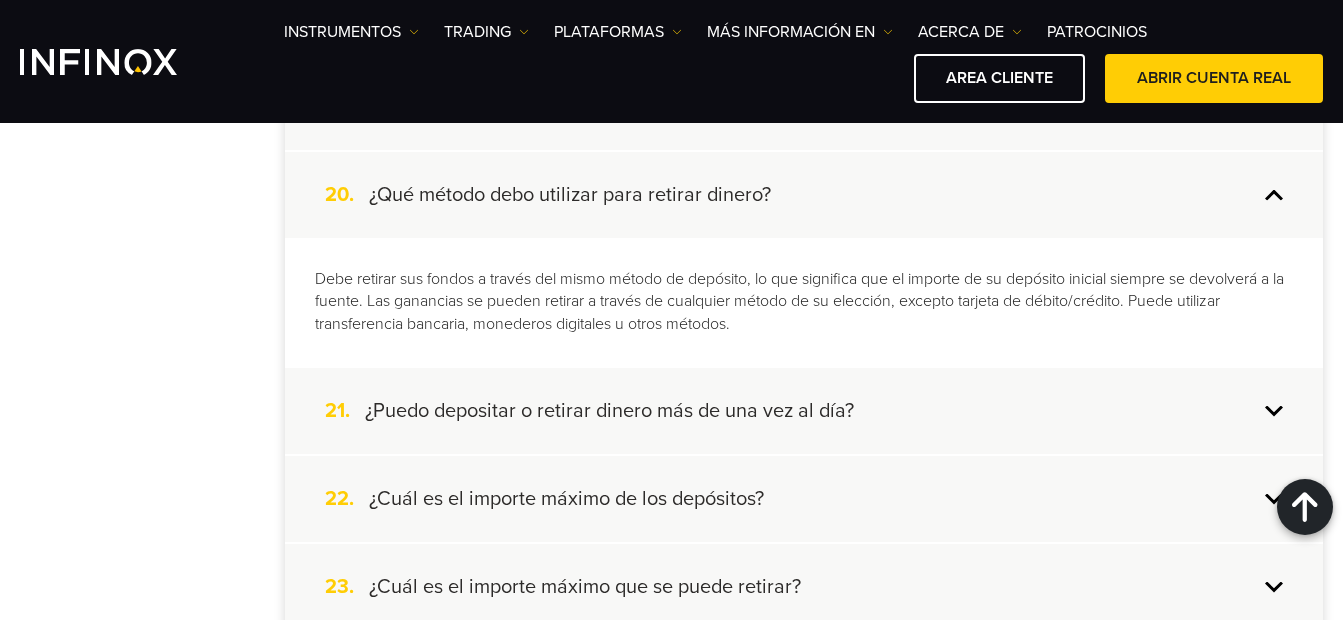scroll, scrollTop: 2300, scrollLeft: 0, axis: vertical 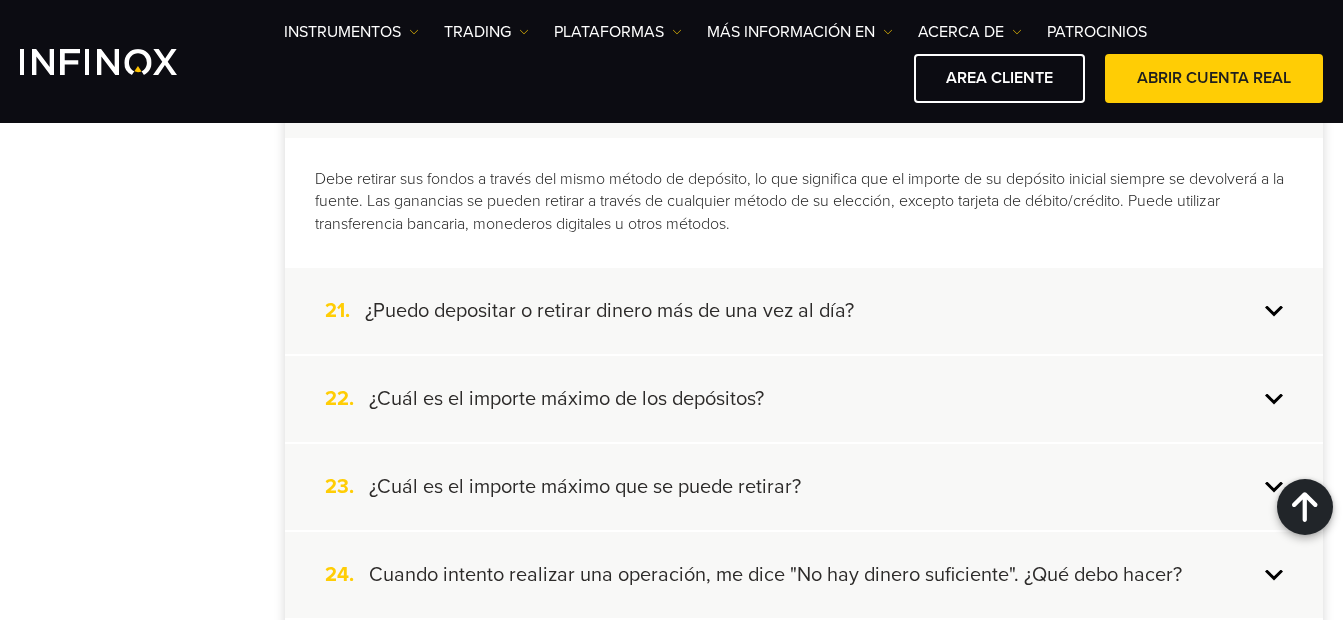 click on "¿Puedo depositar o retirar dinero más de una vez al día?" at bounding box center (609, 311) 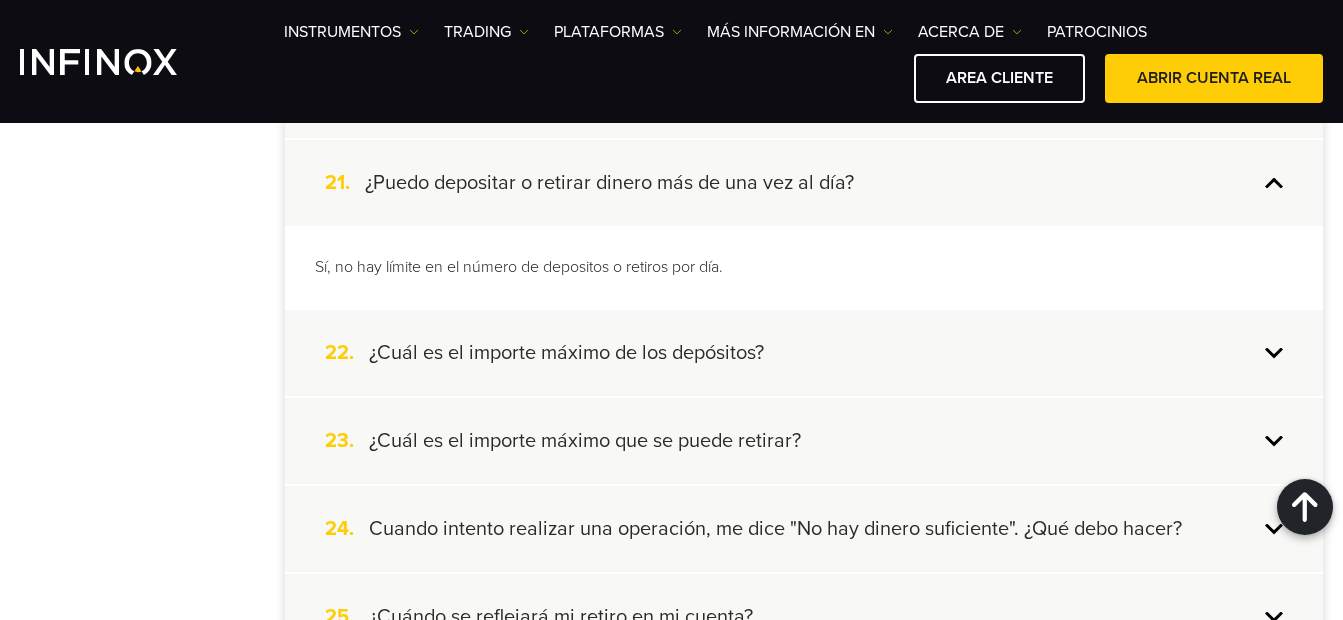 click on "¿Cuál es el importe máximo de los depósitos?" at bounding box center (566, 353) 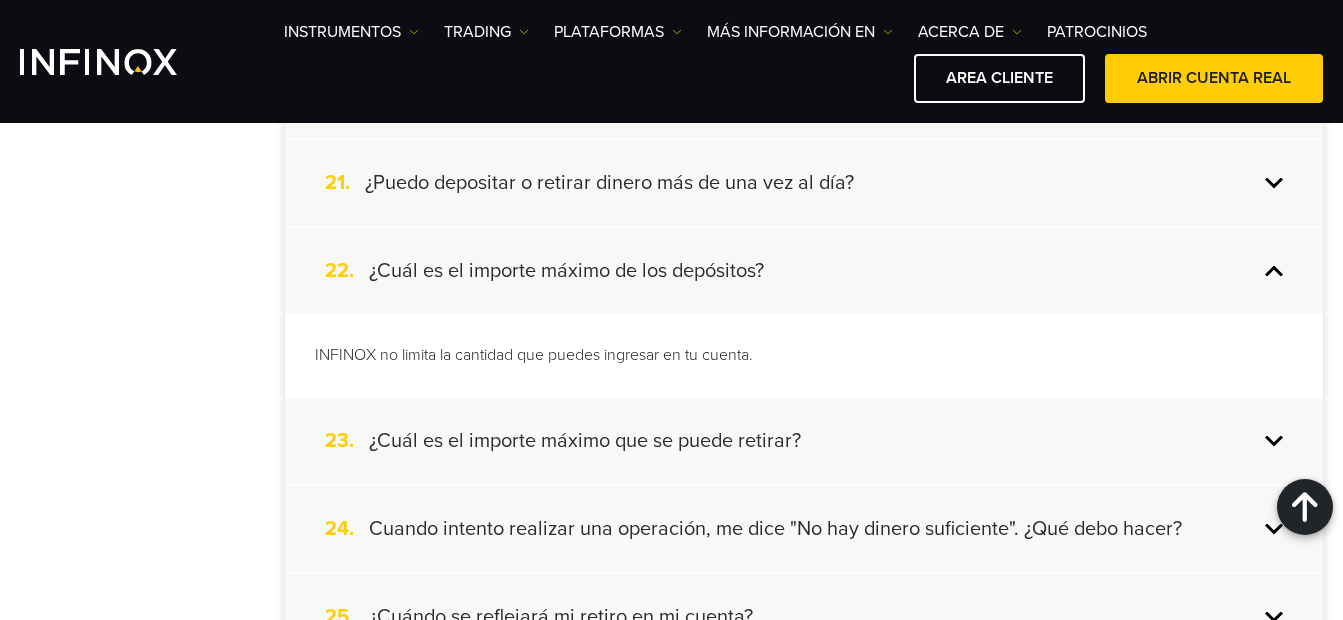 click on "¿Cuál es el importe máximo que se puede retirar?" at bounding box center [585, 441] 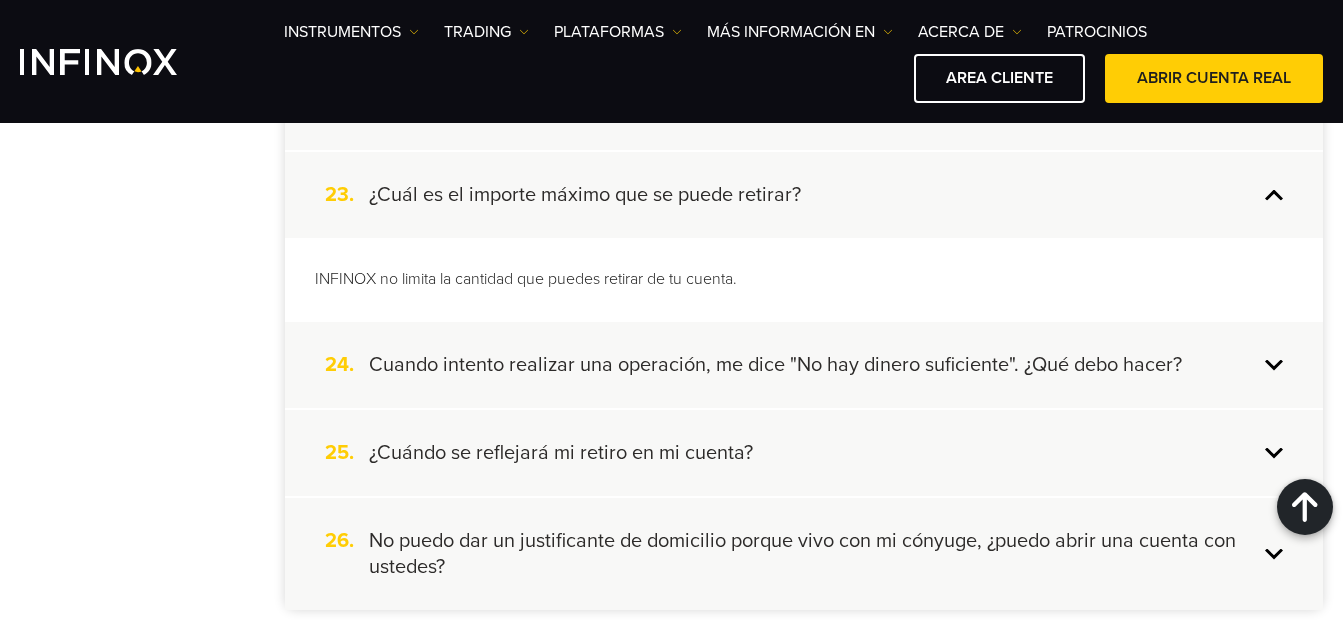 scroll, scrollTop: 2500, scrollLeft: 0, axis: vertical 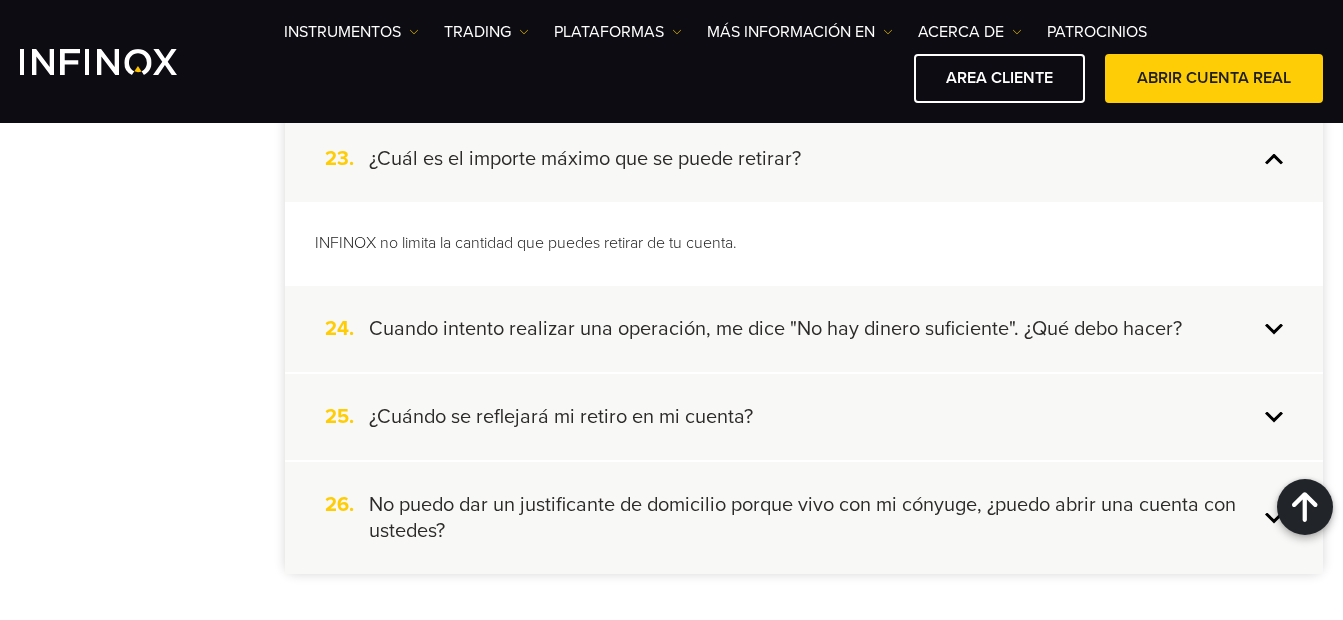 click on "Cuando intento realizar una operación, me dice "No hay dinero suficiente". ¿Qué debo hacer?" at bounding box center (775, 329) 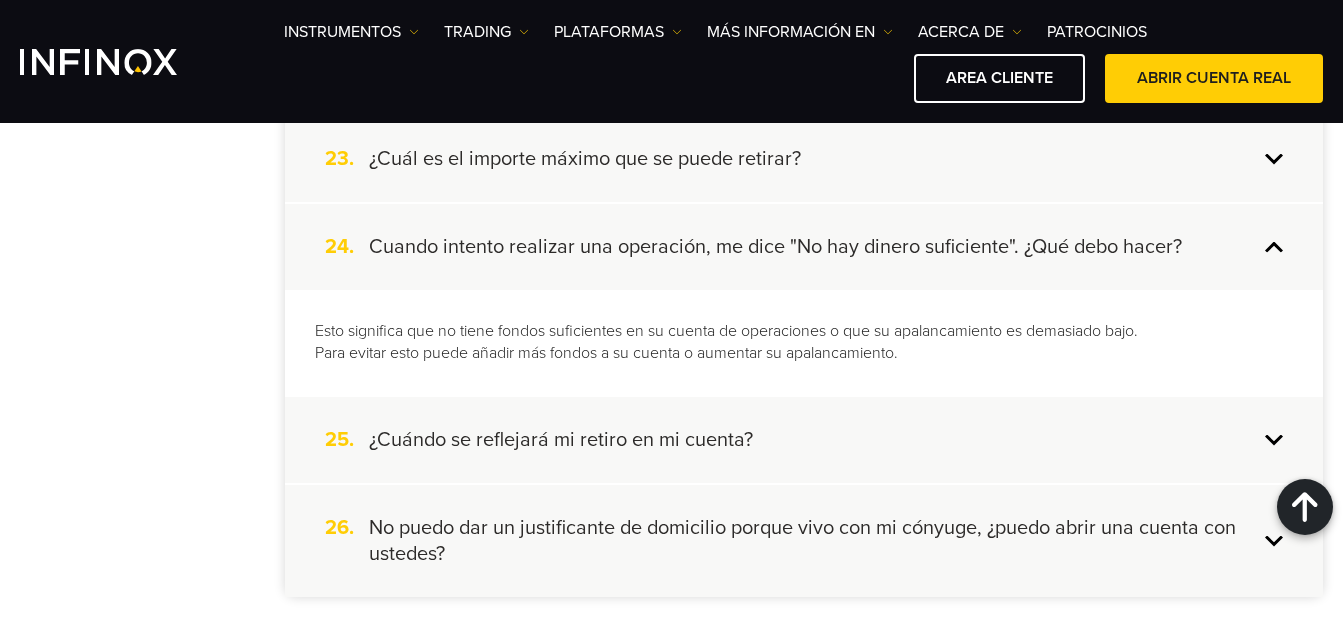 click on "¿Cuándo se reflejará mi retiro en mi cuenta?" at bounding box center [561, 440] 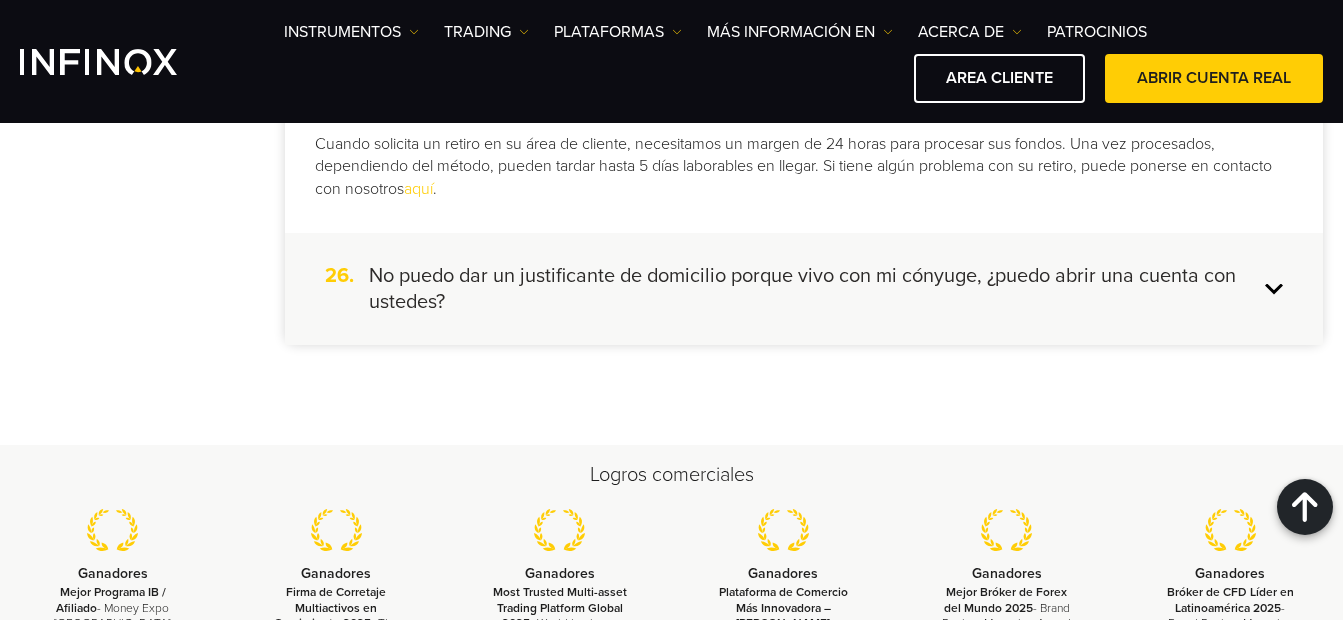 scroll, scrollTop: 2800, scrollLeft: 0, axis: vertical 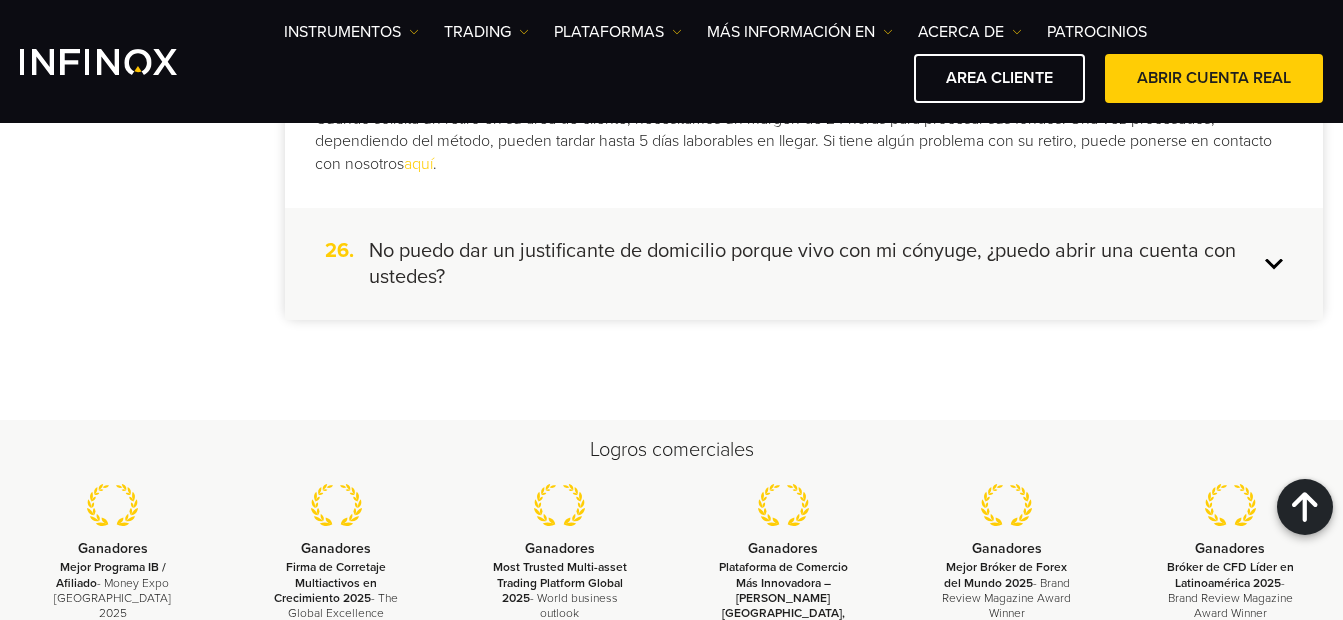 click on "No puedo dar un justificante de domicilio porque vivo con mi cónyuge, ¿puedo abrir una cuenta con ustedes?" at bounding box center (813, 264) 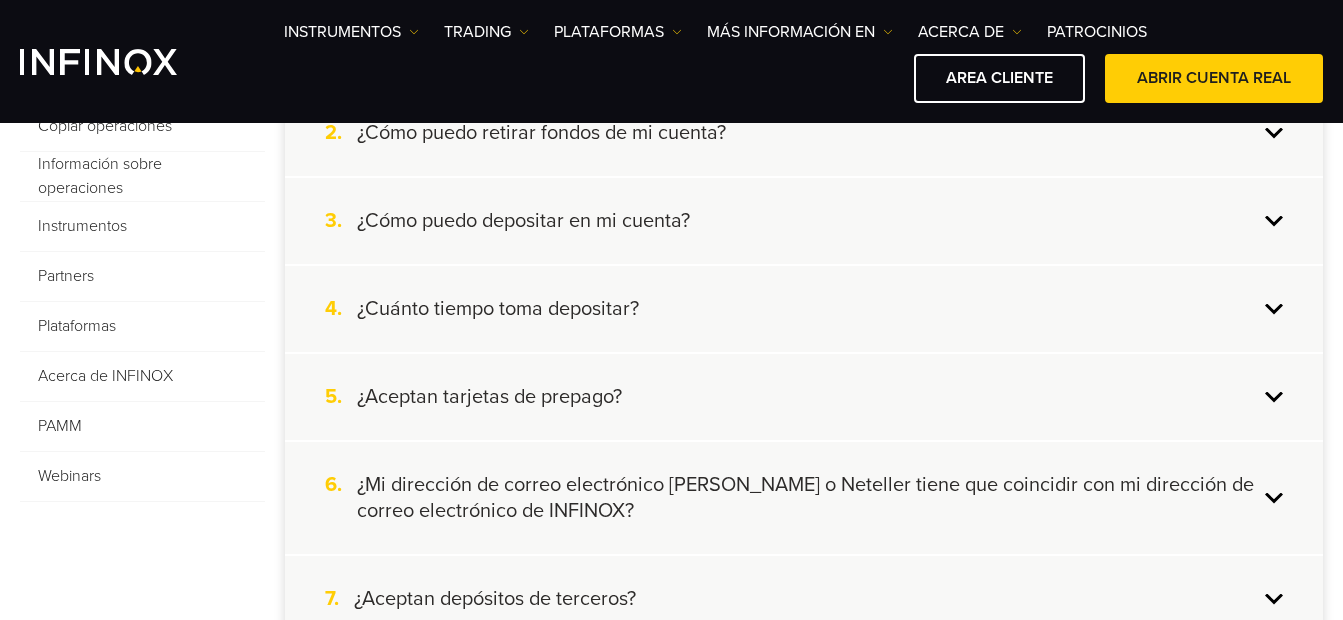 scroll, scrollTop: 500, scrollLeft: 0, axis: vertical 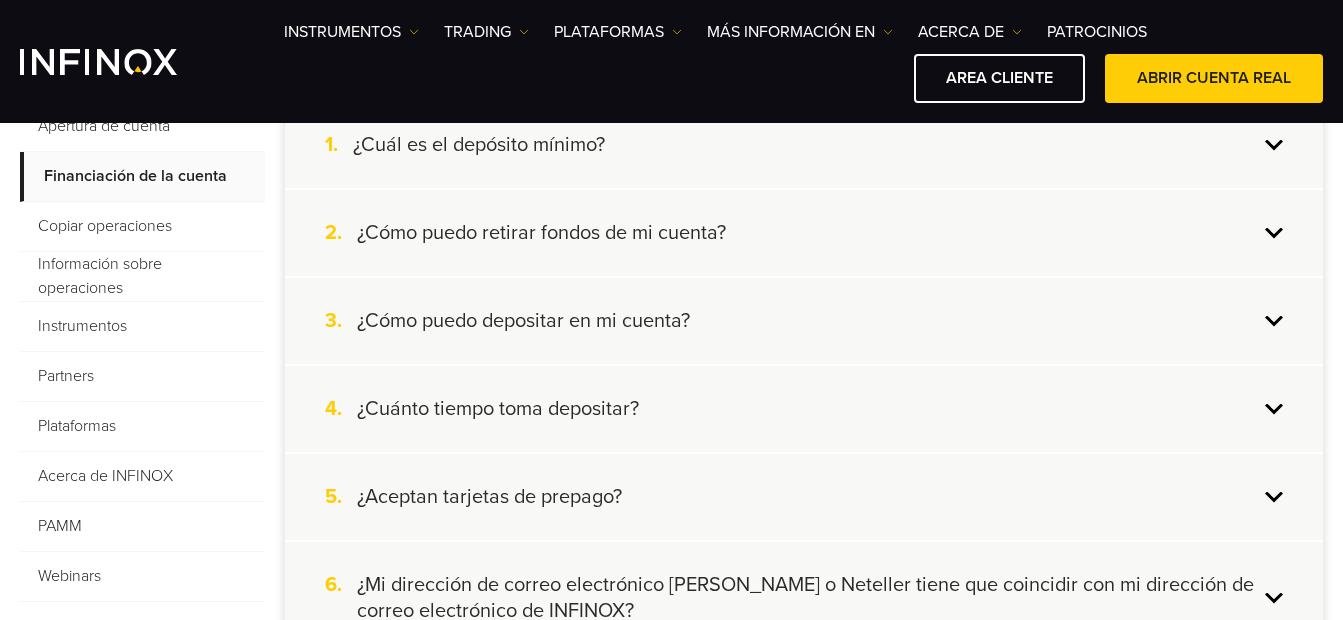 click on "Plataformas" at bounding box center (142, 427) 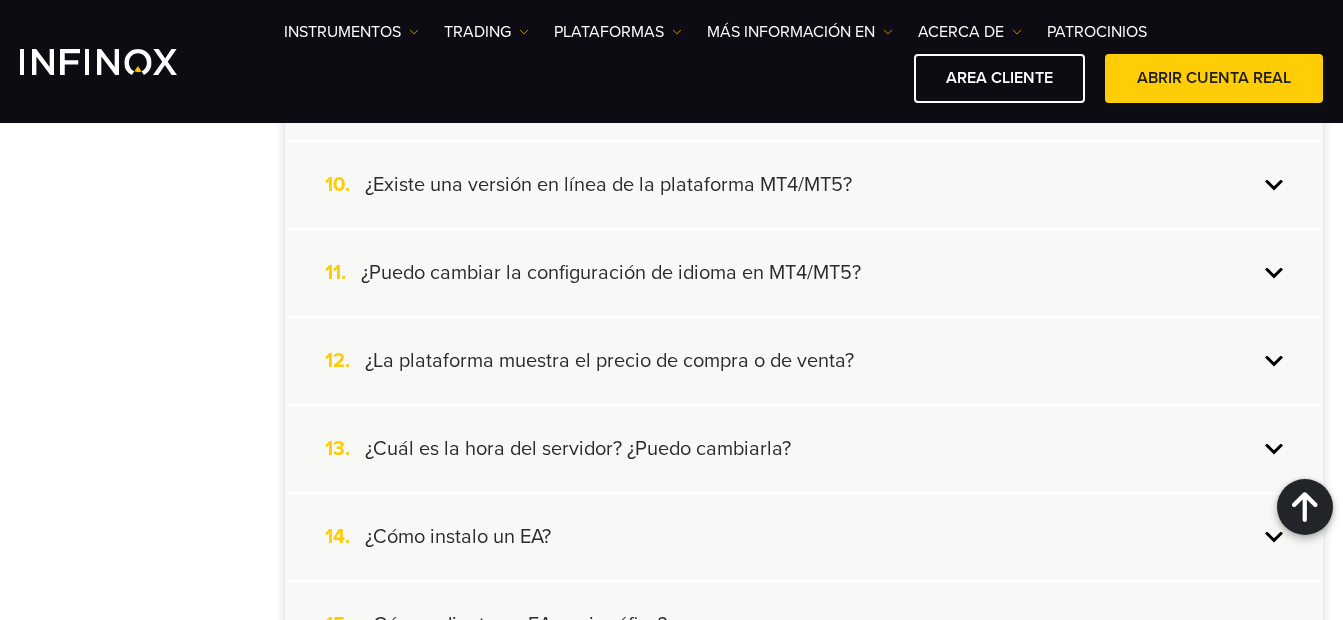 scroll, scrollTop: 1300, scrollLeft: 0, axis: vertical 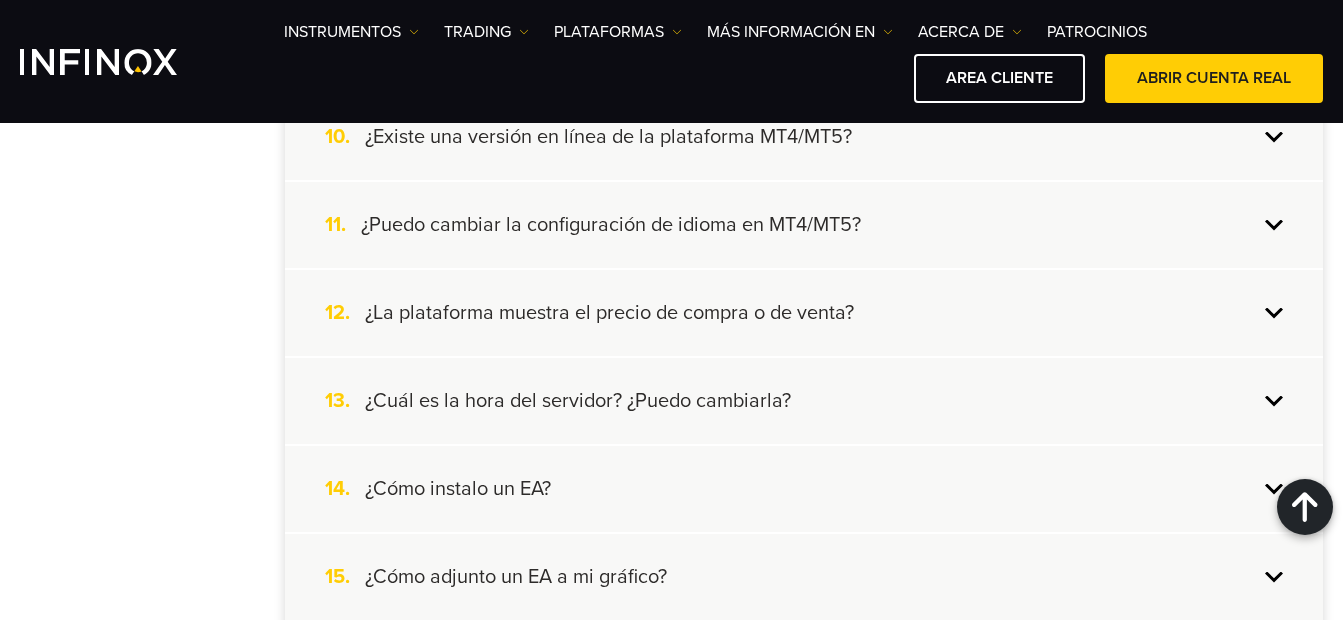 click on "¿Cuál es la hora del servidor? ¿Puedo cambiarla?" at bounding box center (578, 401) 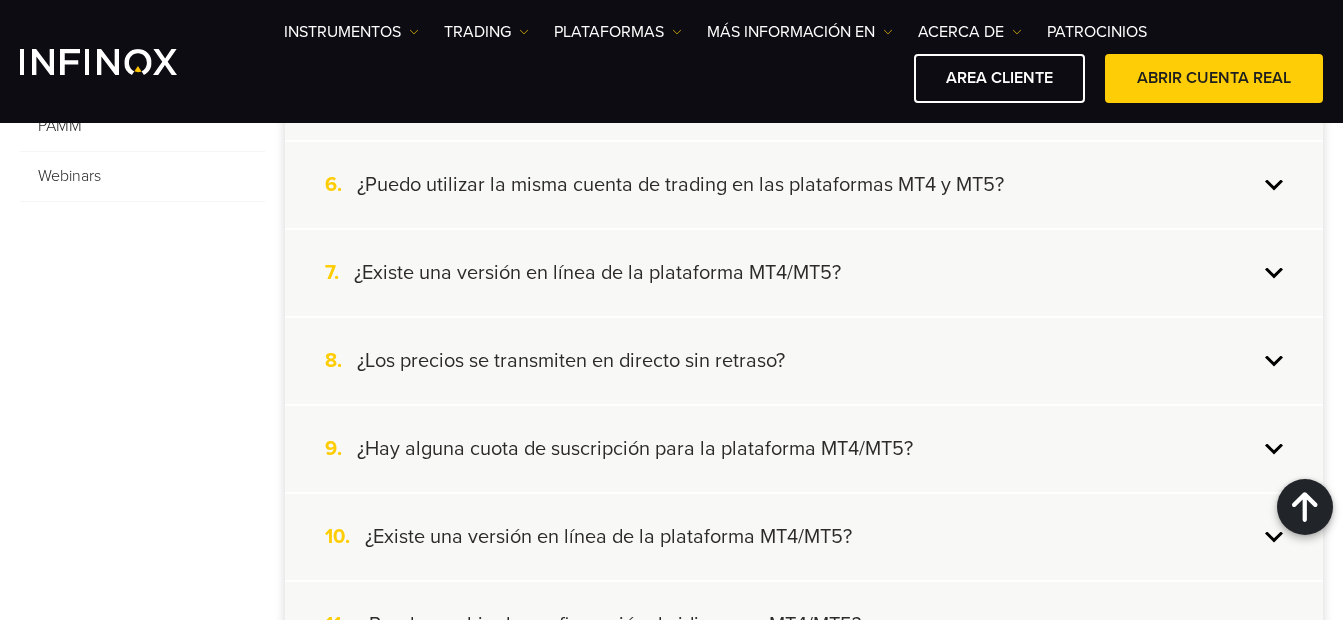 scroll, scrollTop: 600, scrollLeft: 0, axis: vertical 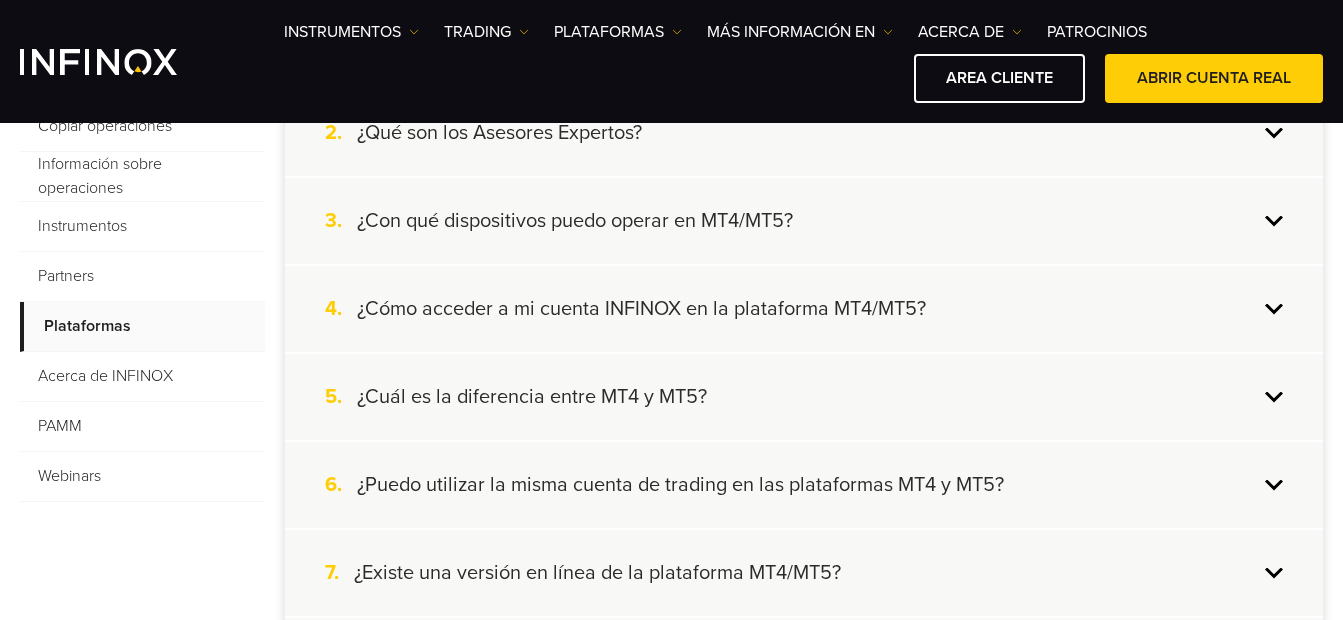 click on "Acerca de INFINOX" at bounding box center (142, 377) 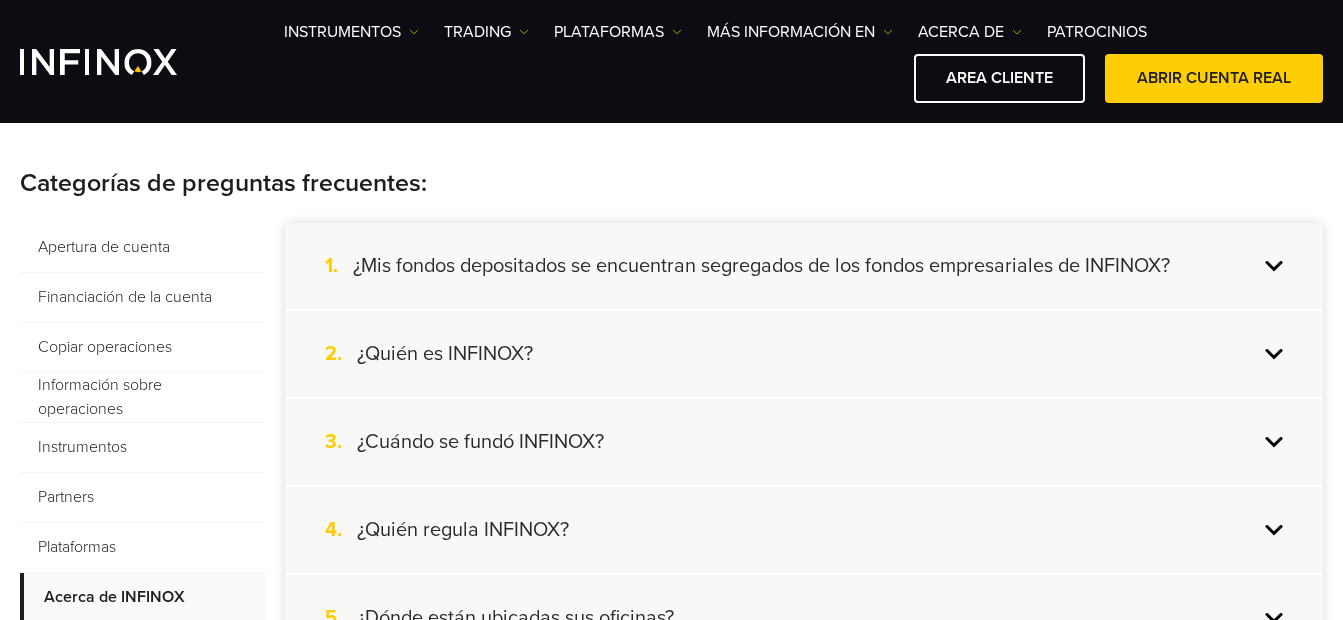 scroll, scrollTop: 300, scrollLeft: 0, axis: vertical 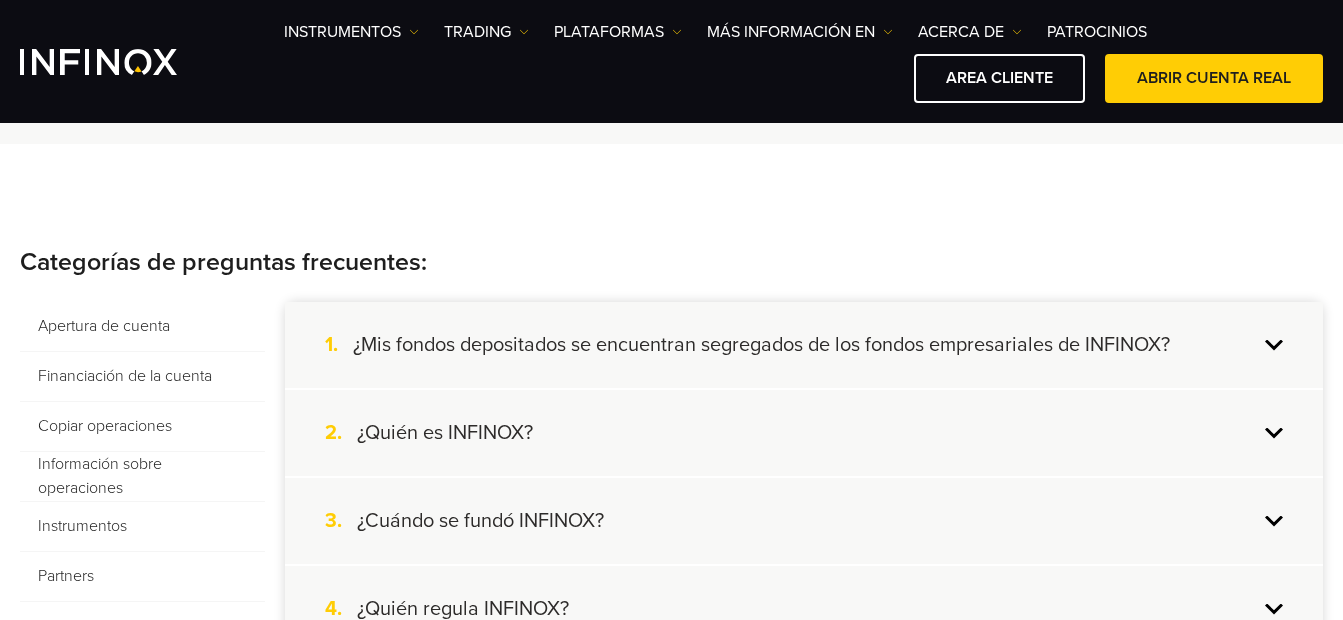 click on "¿Mis fondos depositados se encuentran segregados de los fondos empresariales de INFINOX?" at bounding box center (761, 345) 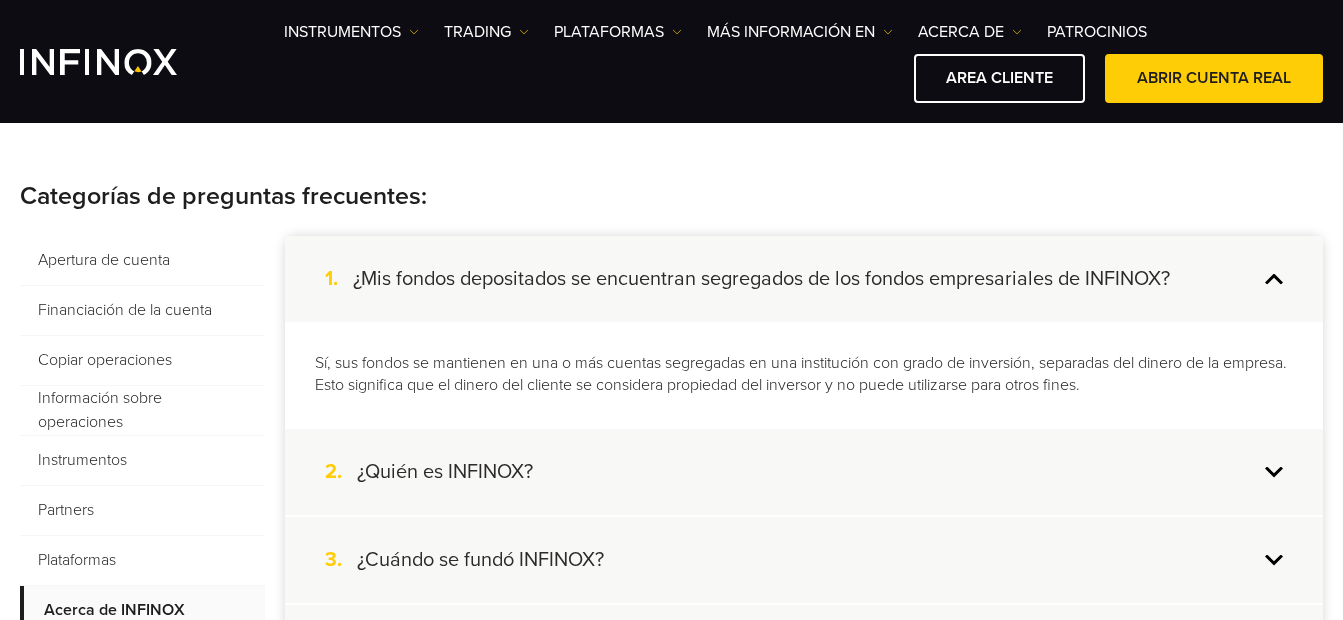 scroll, scrollTop: 500, scrollLeft: 0, axis: vertical 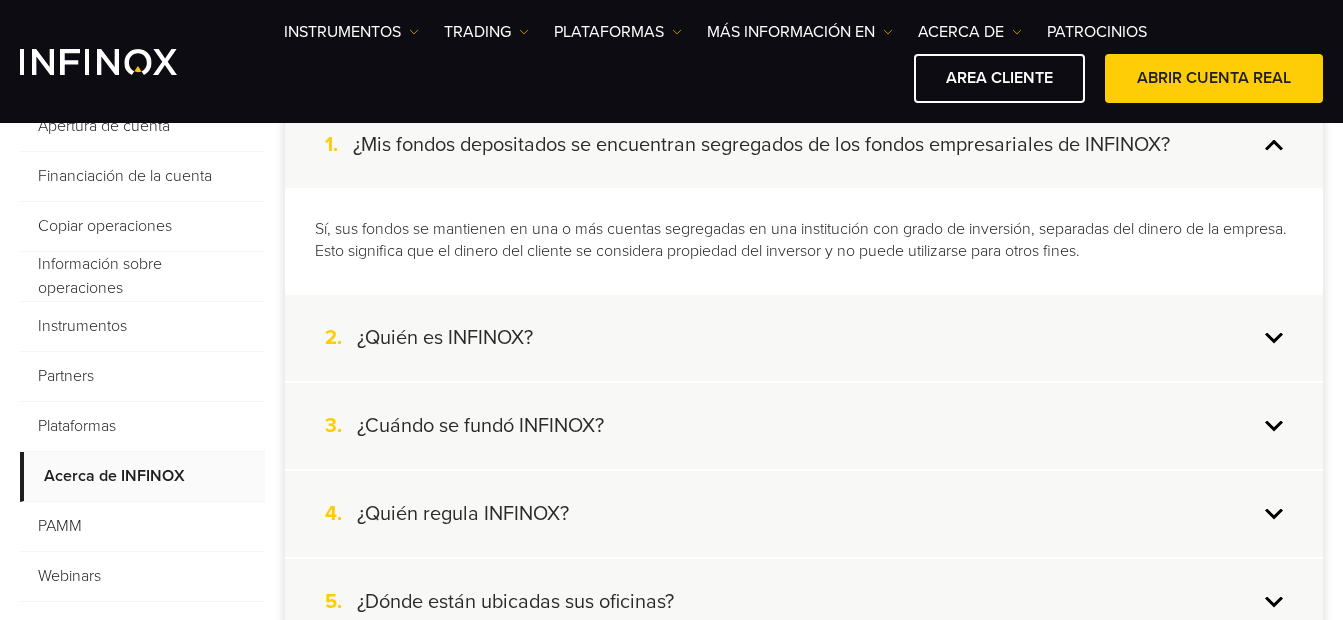 click on "¿Quién es INFINOX?" at bounding box center (445, 338) 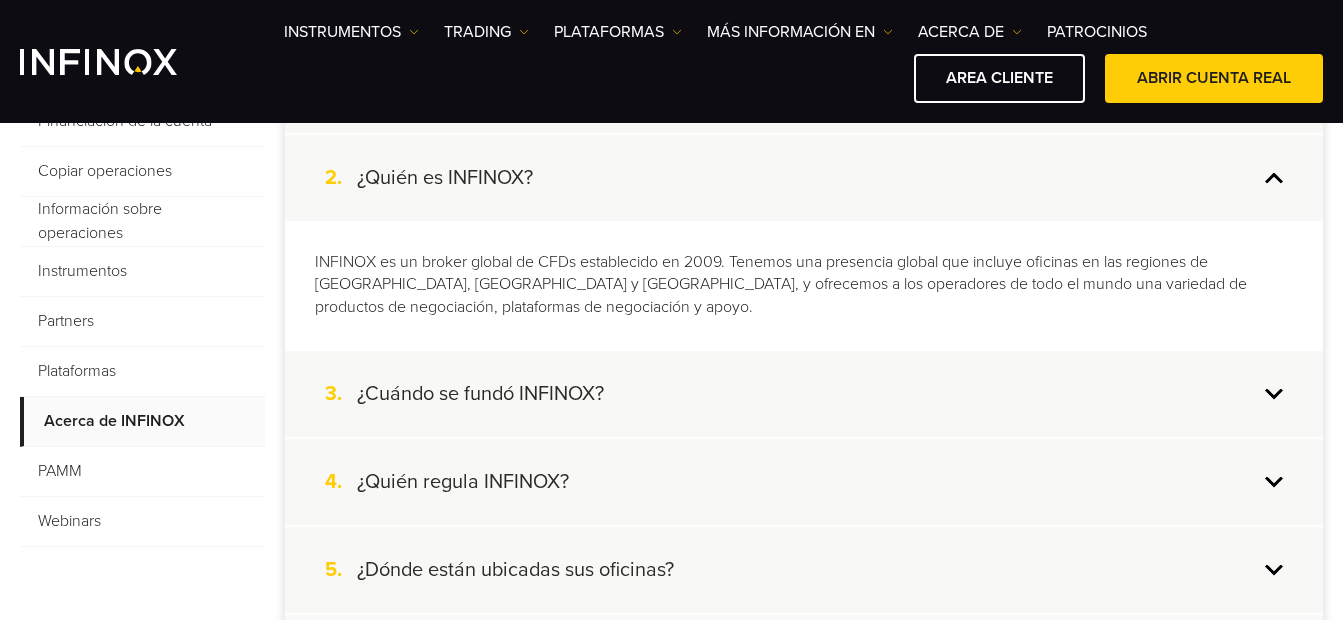 scroll, scrollTop: 600, scrollLeft: 0, axis: vertical 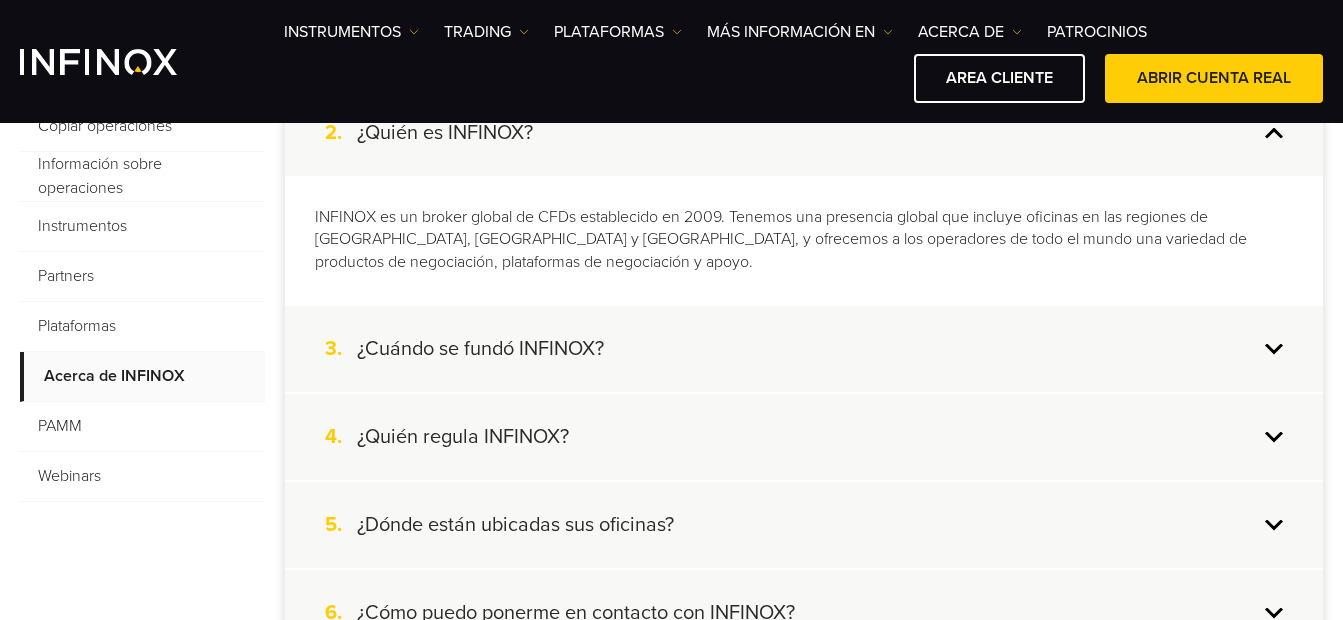 click on "¿Cuándo se fundó INFINOX?" at bounding box center (480, 349) 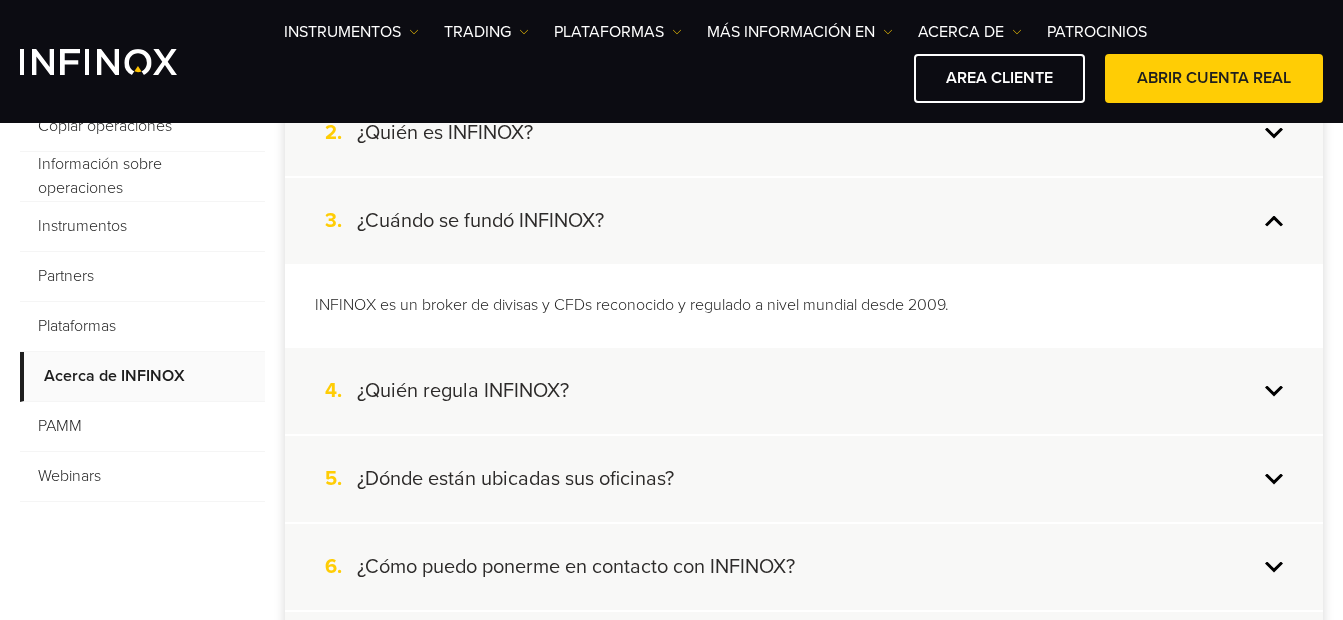 click on "¿Quién regula INFINOX?" at bounding box center (463, 391) 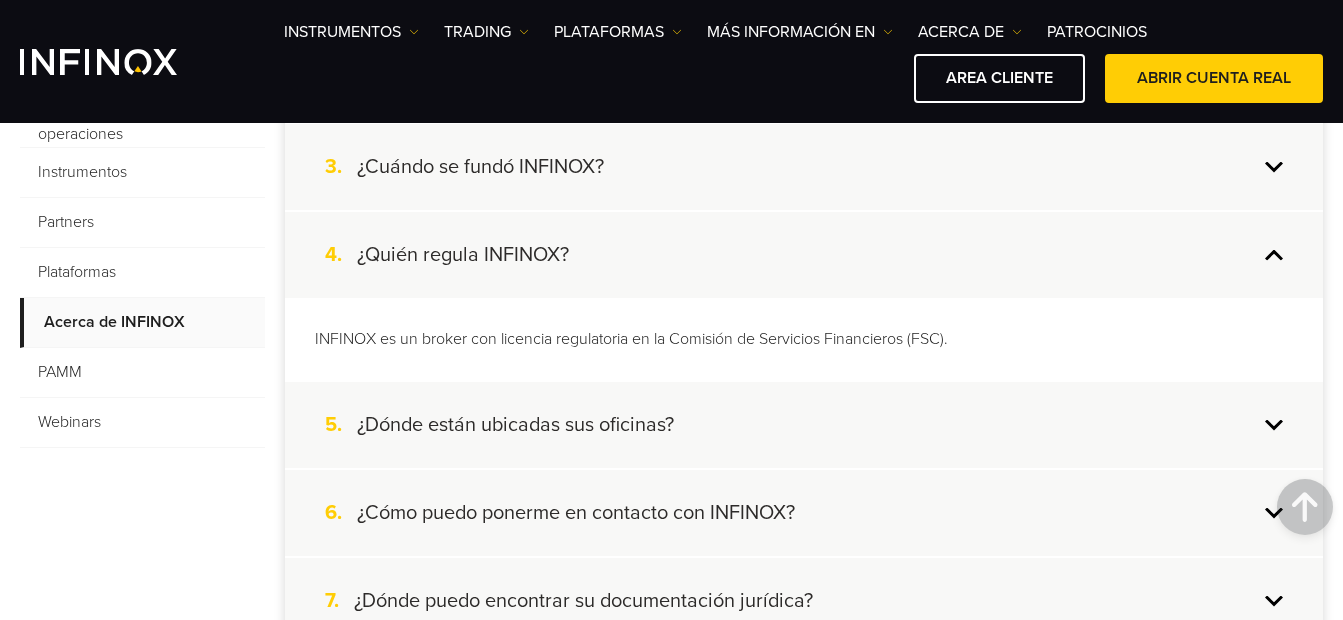 scroll, scrollTop: 700, scrollLeft: 0, axis: vertical 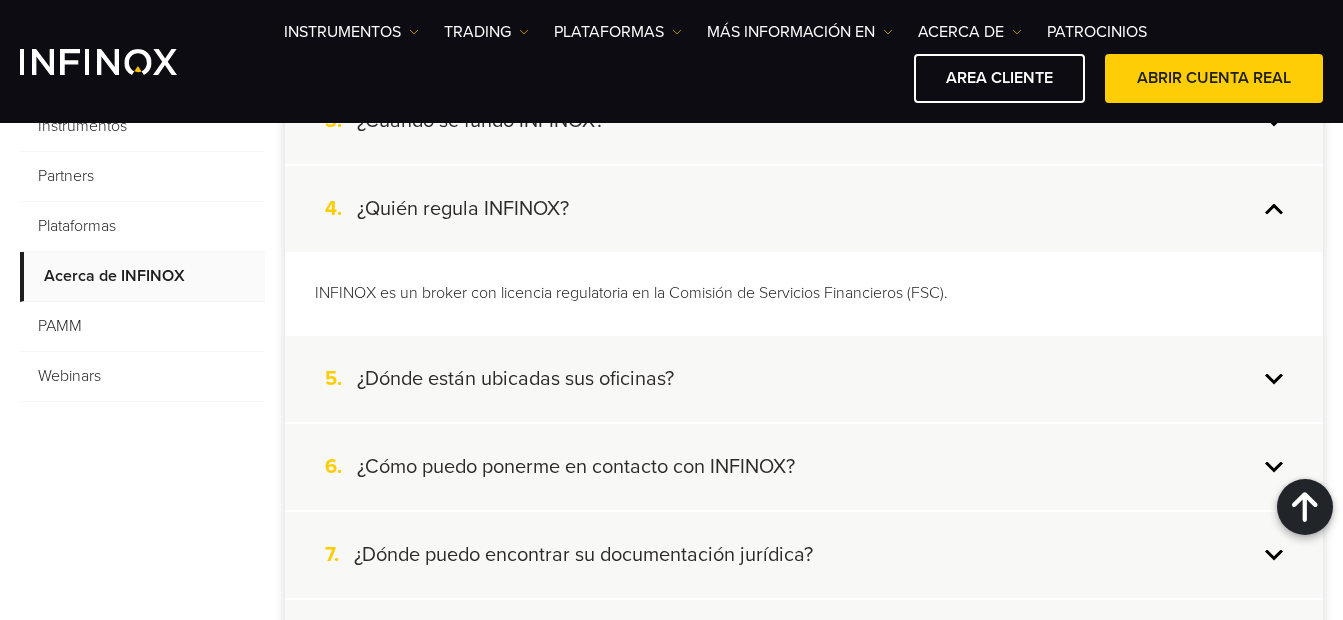 click on "¿Dónde están ubicadas sus oficinas?" at bounding box center (515, 379) 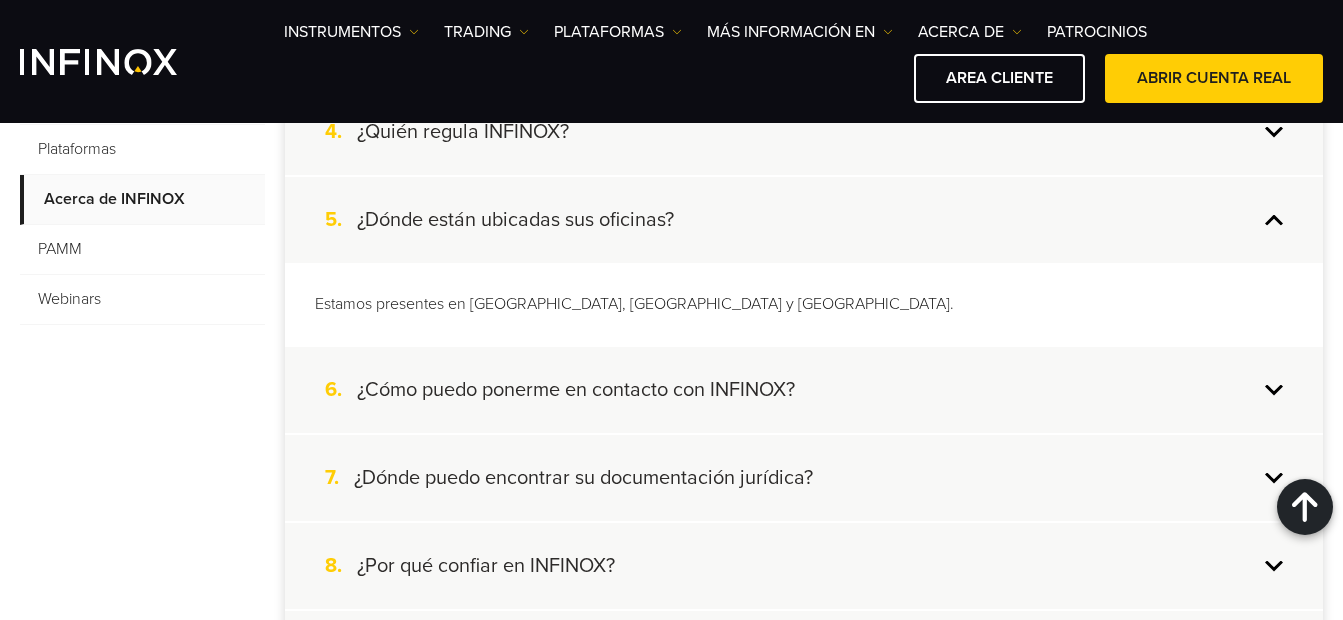 scroll, scrollTop: 900, scrollLeft: 0, axis: vertical 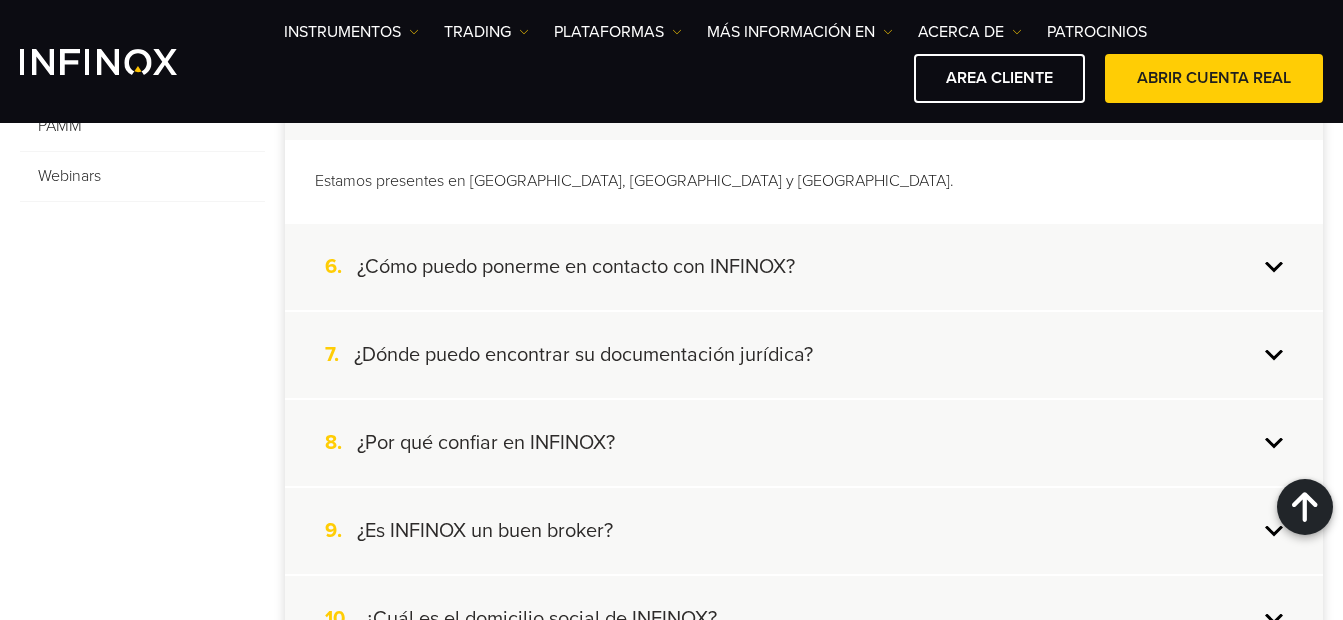 click on "¿Cómo puedo ponerme en contacto con INFINOX?" at bounding box center [576, 267] 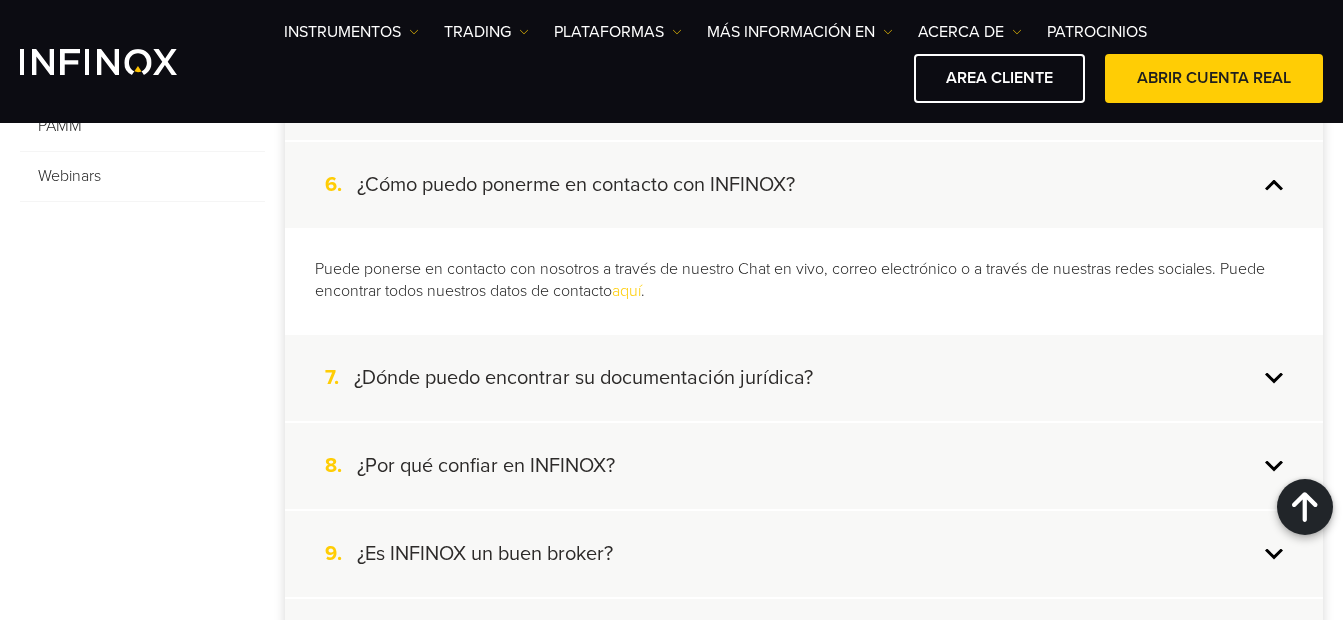 click on "¿Dónde puedo encontrar su documentación jurídica?" at bounding box center (583, 378) 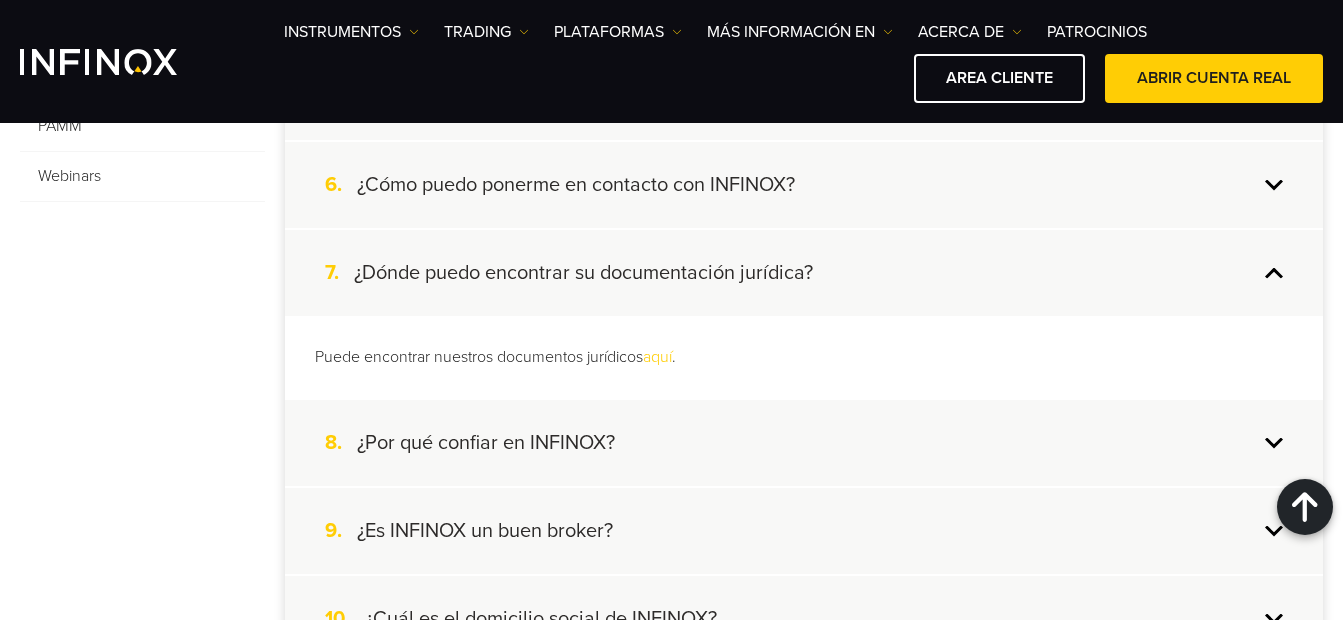 scroll, scrollTop: 1000, scrollLeft: 0, axis: vertical 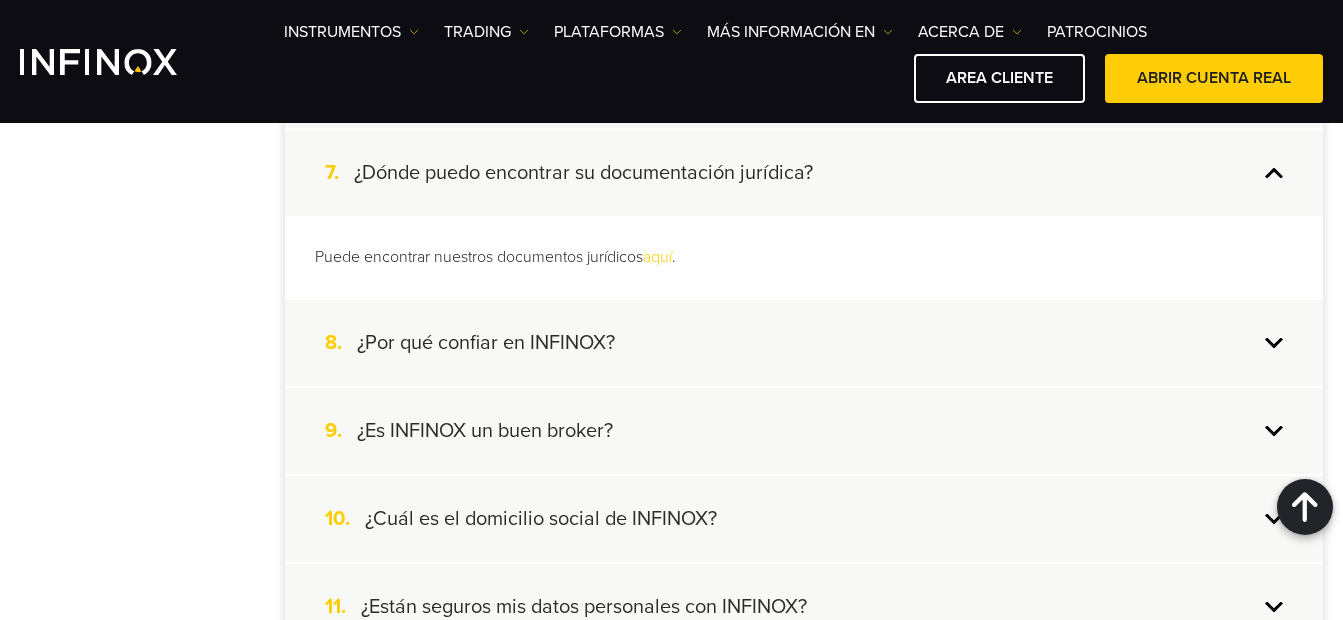 click on "¿Por qué confiar en INFINOX?" at bounding box center (486, 343) 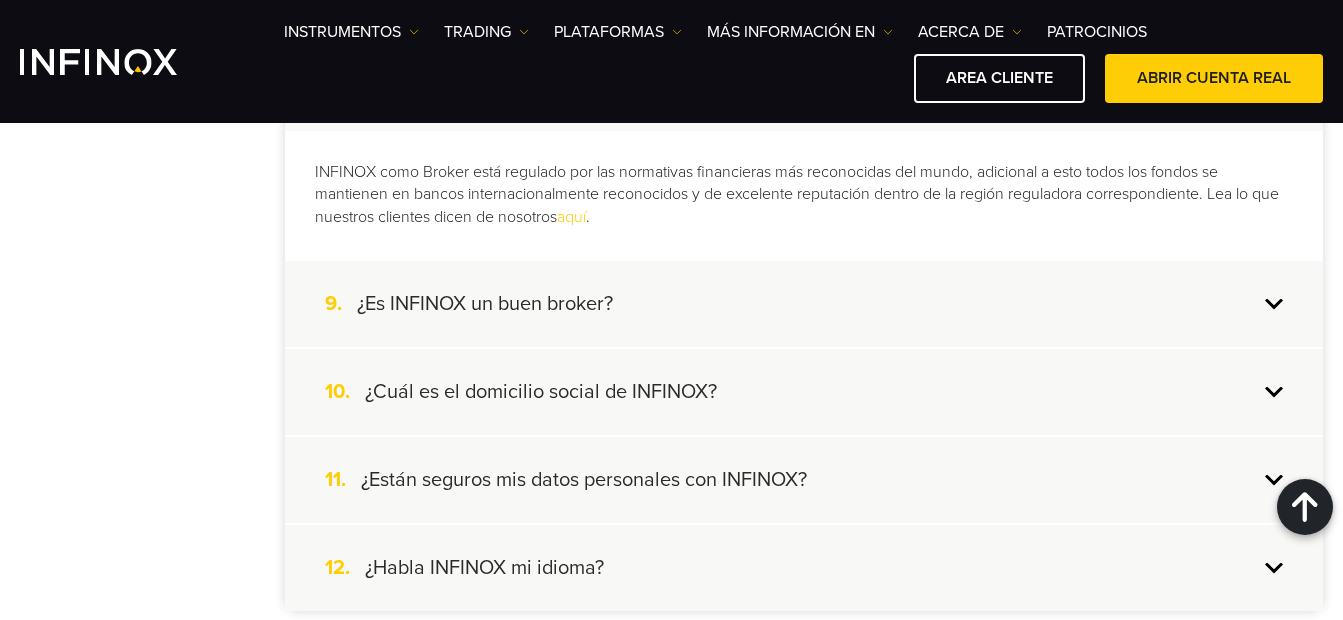 scroll, scrollTop: 1200, scrollLeft: 0, axis: vertical 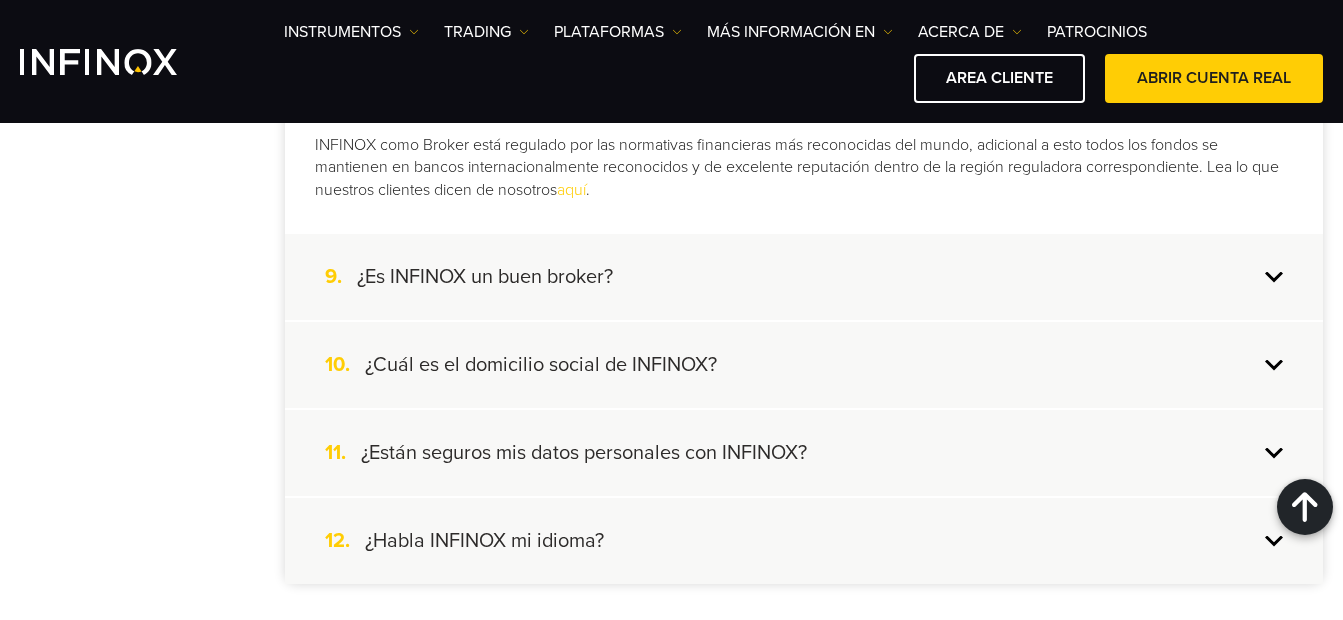 click on "¿Es INFINOX un buen broker?" at bounding box center (485, 277) 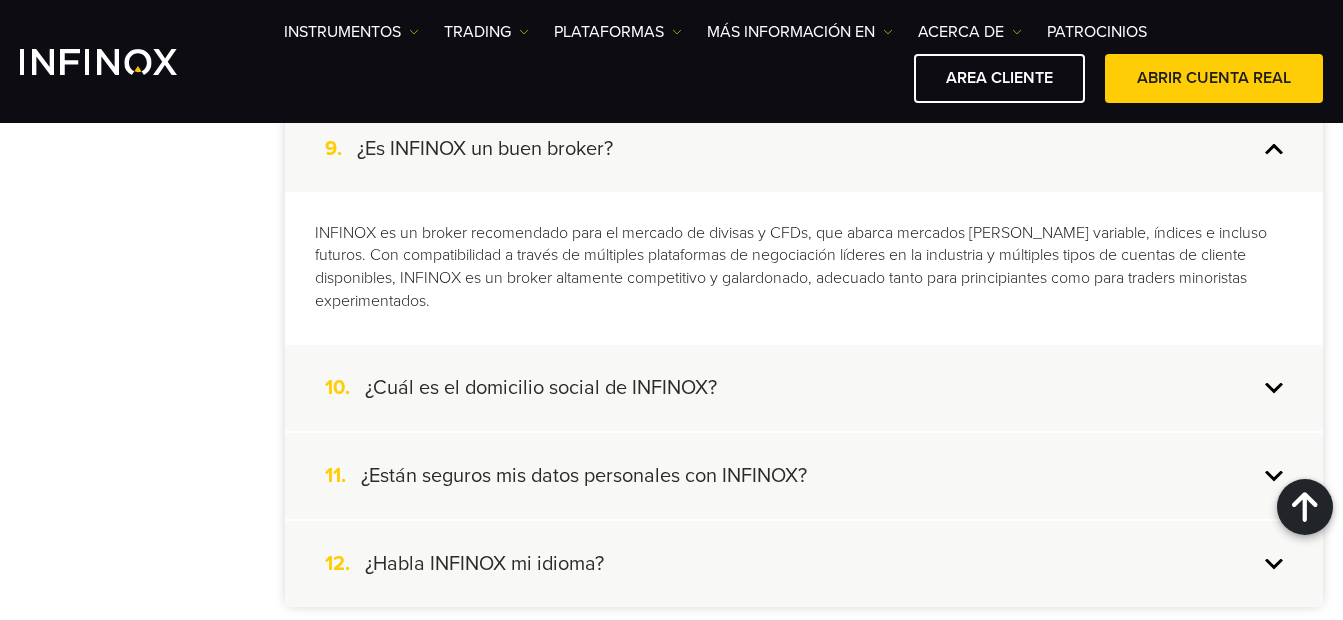 click on "¿Cuál es el domicilio social de INFINOX?" at bounding box center (541, 388) 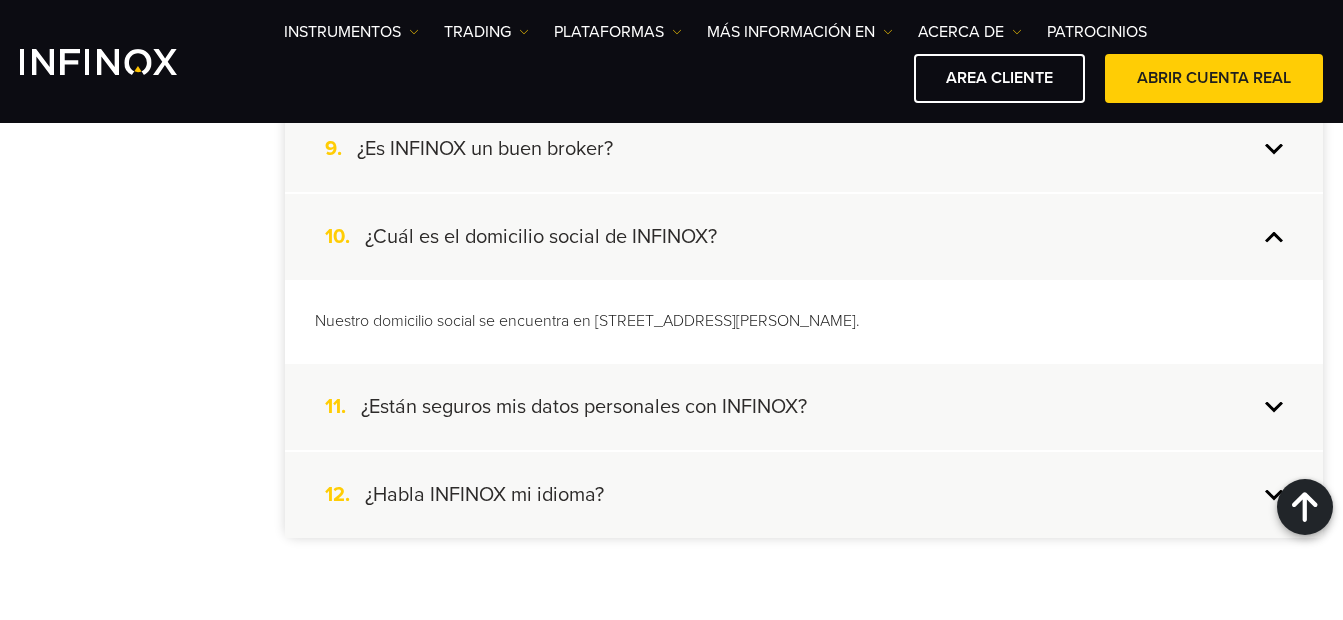 click on "¿Están seguros mis datos personales con INFINOX?" at bounding box center (584, 407) 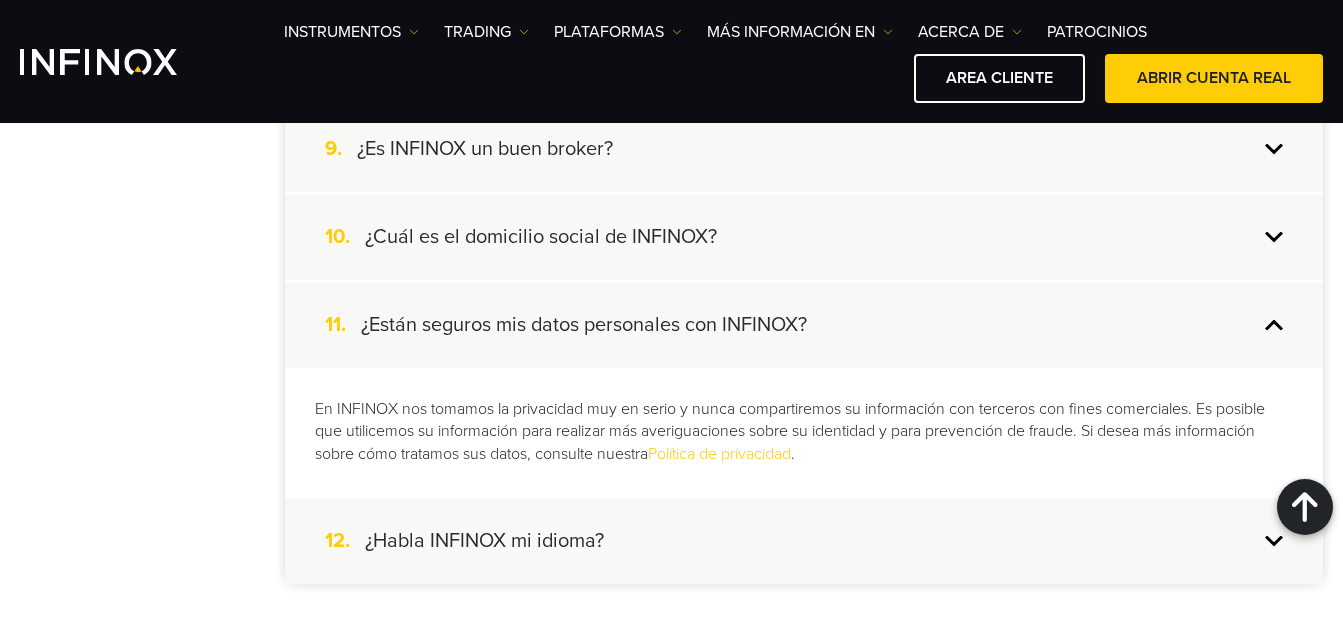 click on "¿Habla INFINOX mi idioma?" at bounding box center [484, 541] 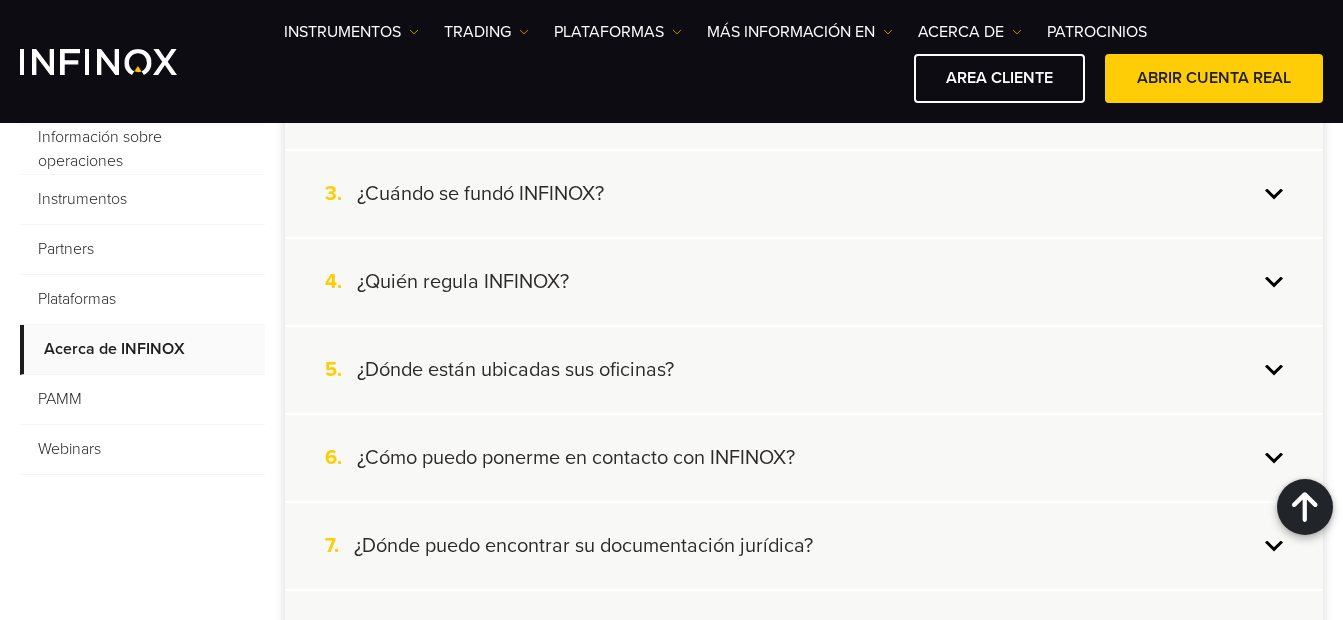 scroll, scrollTop: 600, scrollLeft: 0, axis: vertical 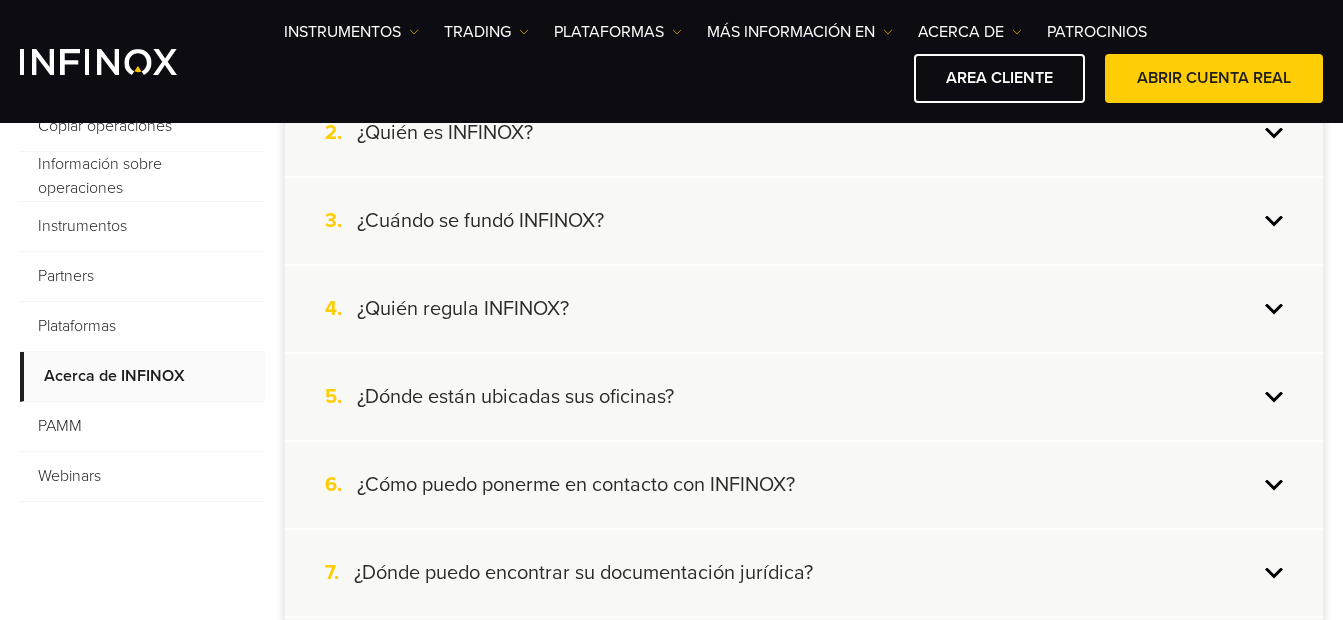 click on "PAMM" at bounding box center (142, 427) 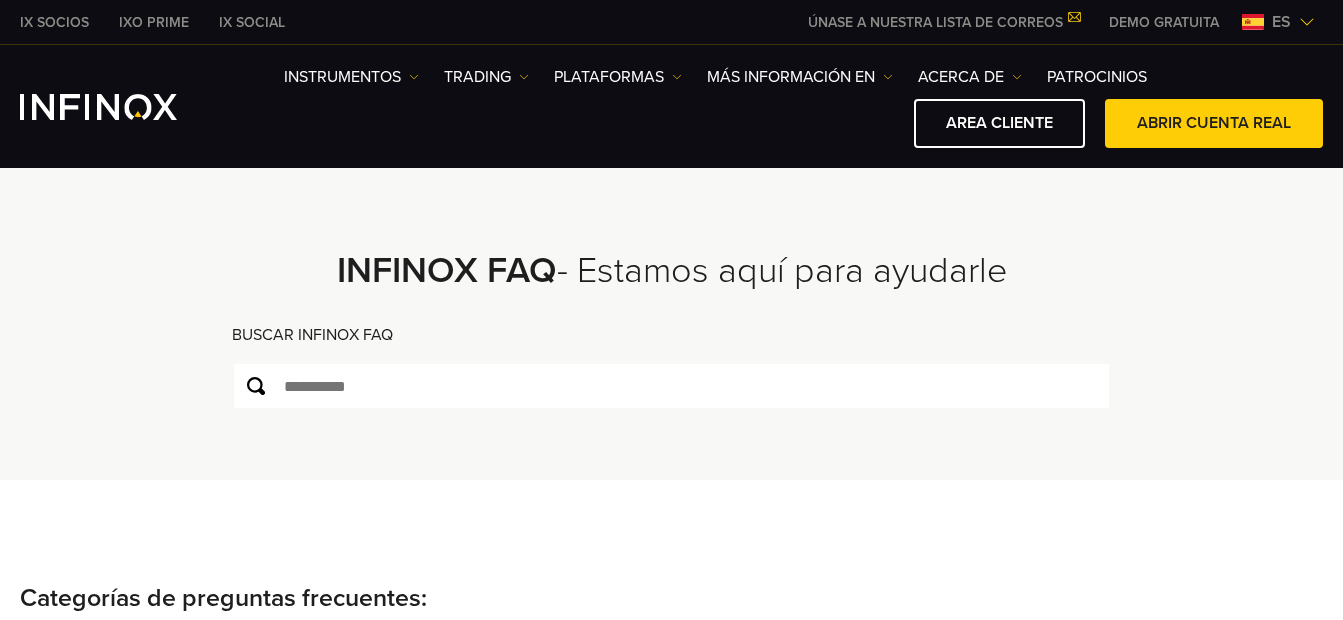 scroll, scrollTop: 200, scrollLeft: 0, axis: vertical 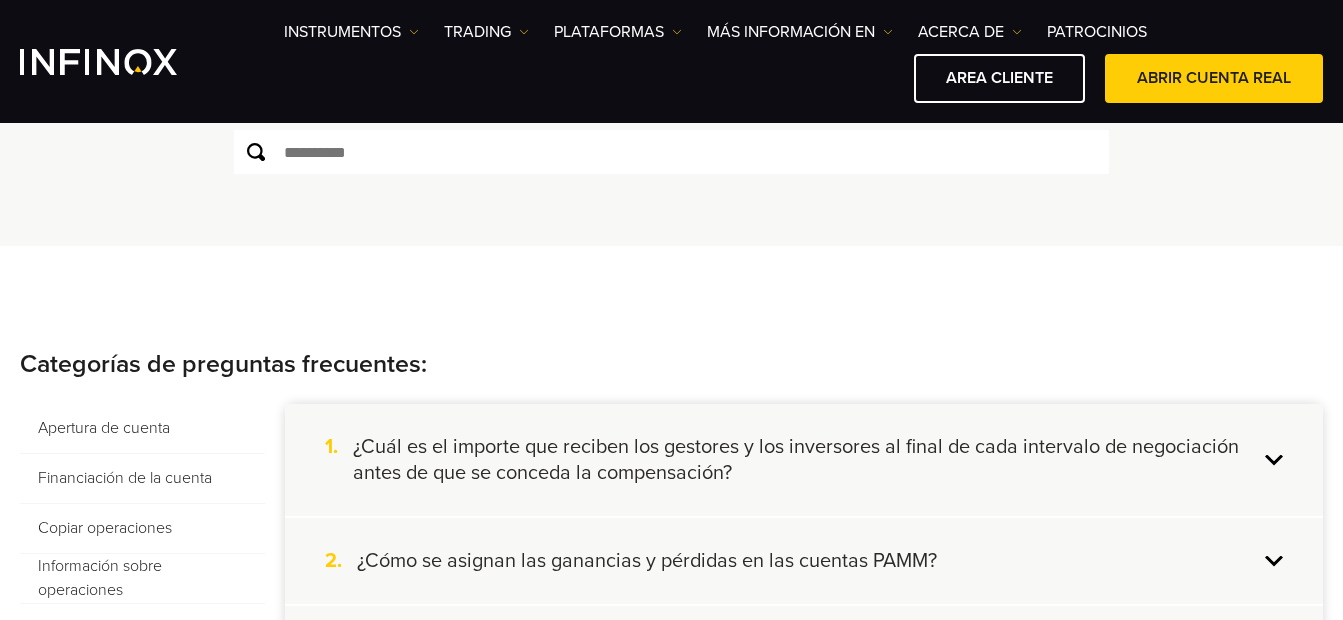 click on "Categorías de preguntas frecuentes:
Apertura de cuenta
Financiación de la cuenta
Copiar operaciones
Información sobre operaciones
Instrumentos
Partners
Plataformas
Acerca de INFINOX
PAMM
Webinars
1. ¿Cuál es el importe que reciben los gestores y los inversores al final de cada intervalo de negociación antes de que se conceda la compensación?" at bounding box center (671, 625) 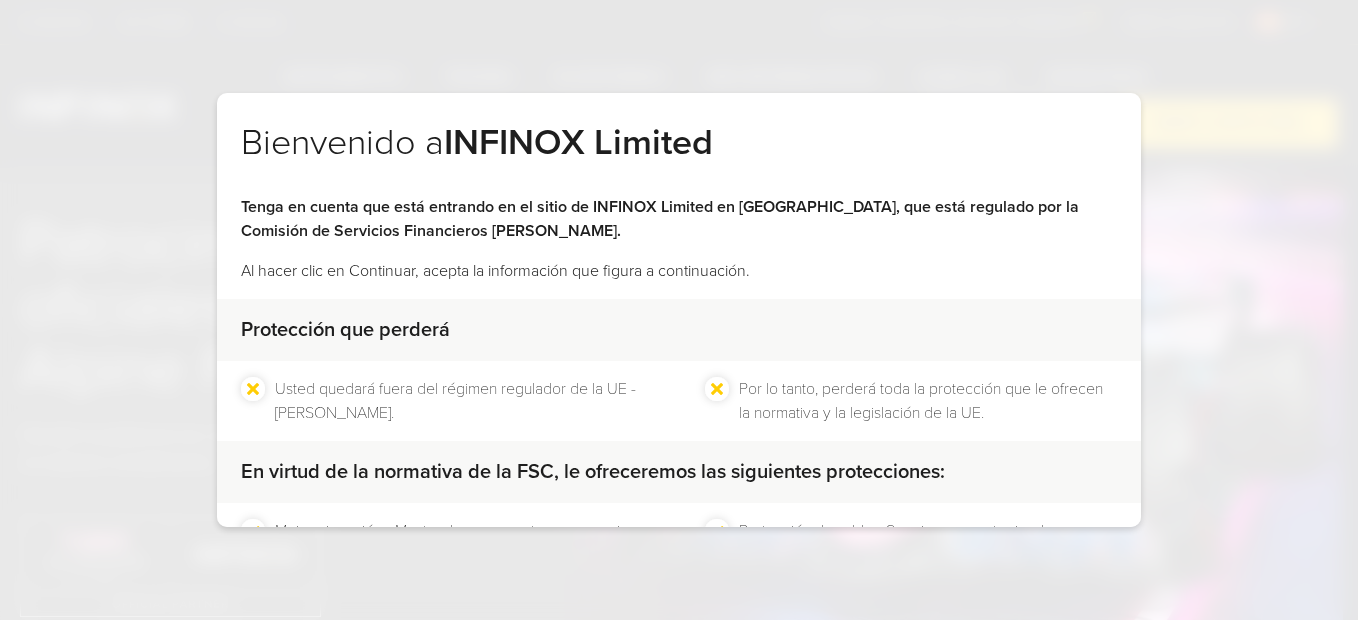 scroll, scrollTop: 0, scrollLeft: 0, axis: both 